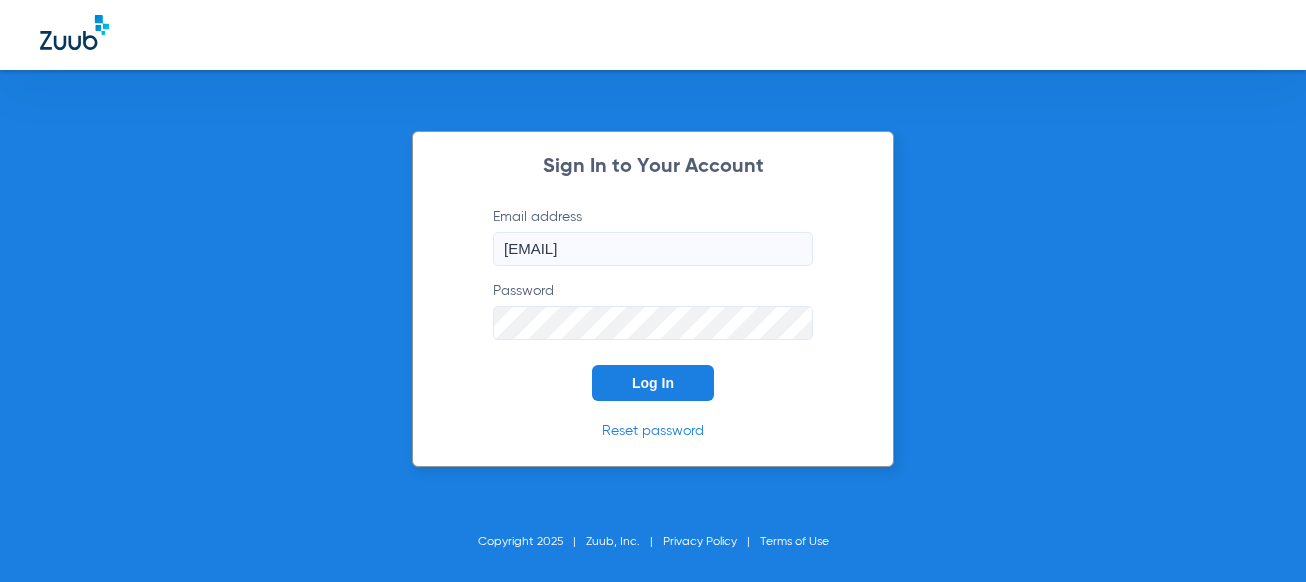 scroll, scrollTop: 0, scrollLeft: 0, axis: both 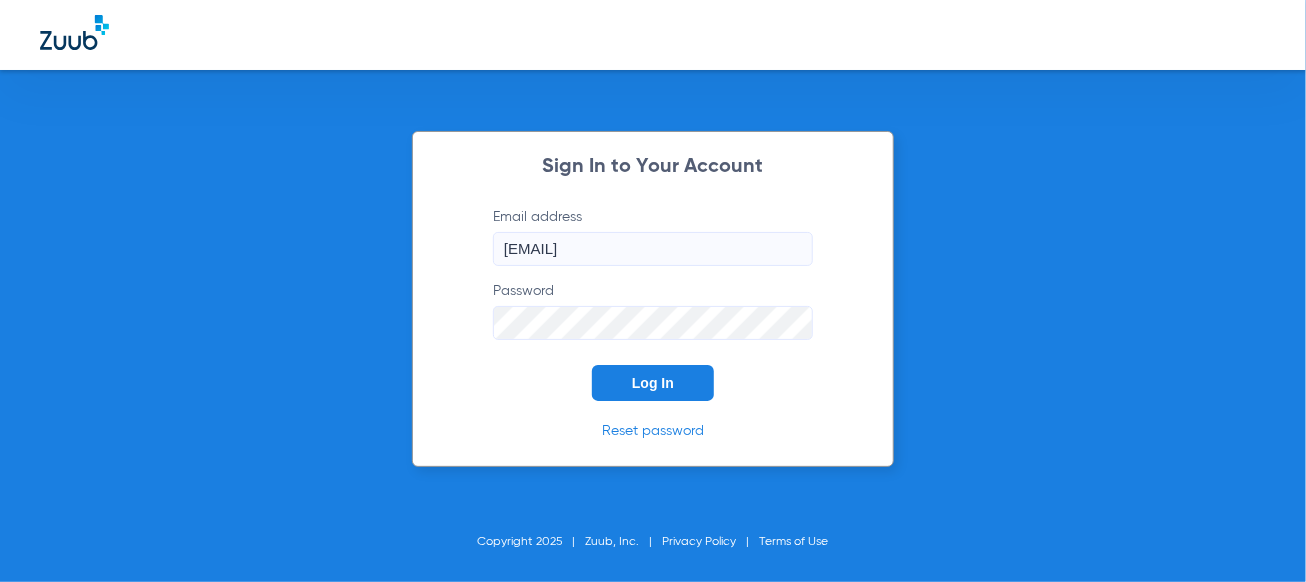 click on "Log In" 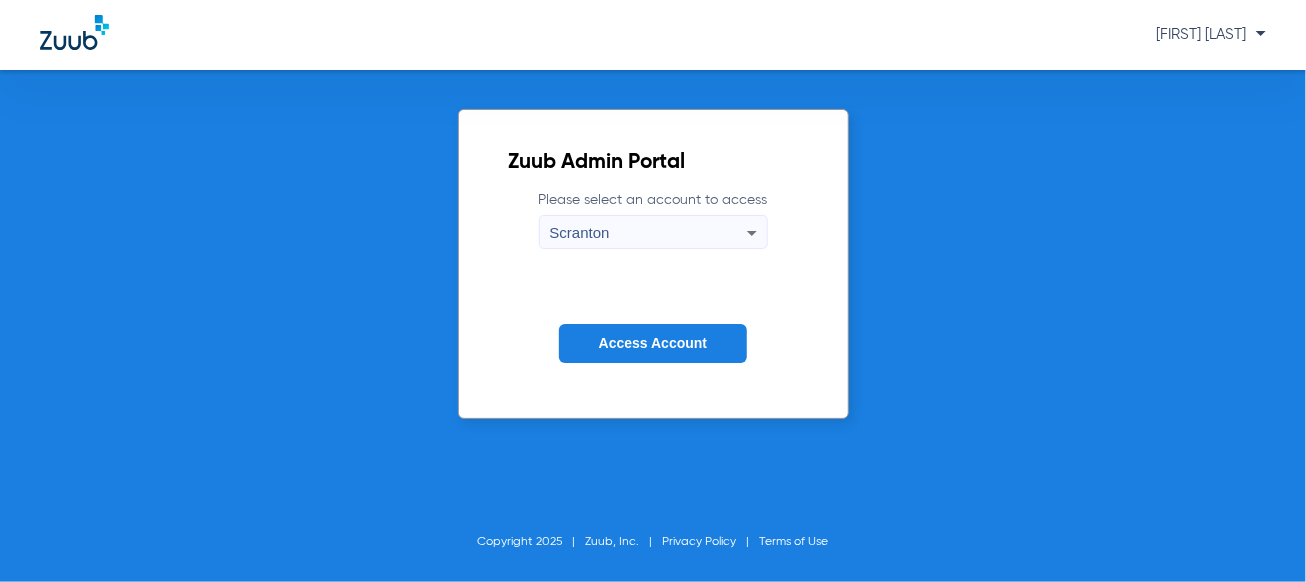click on "Scranton" at bounding box center (648, 233) 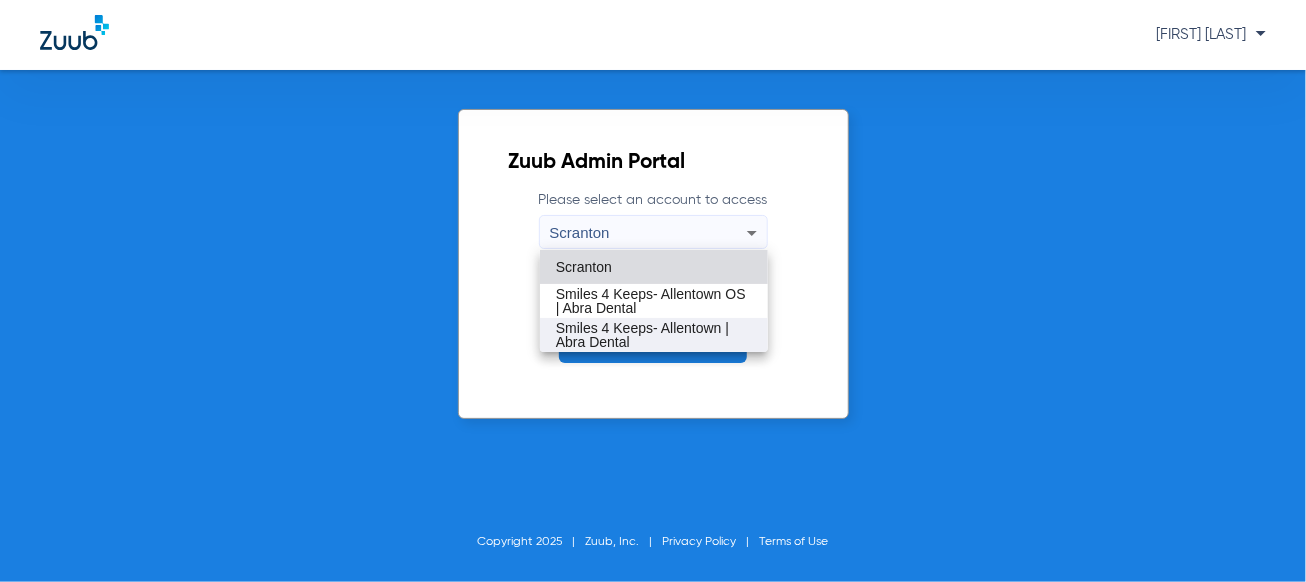 click on "Smiles 4 Keeps- Allentown | Abra Dental" at bounding box center [654, 335] 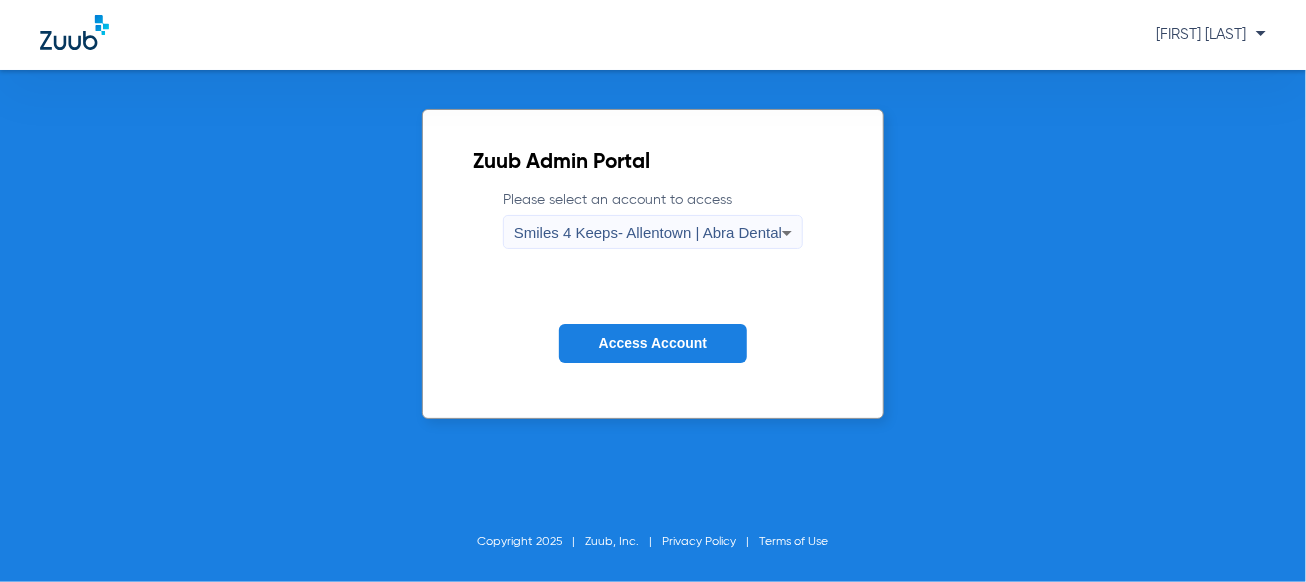 click on "Access Account" 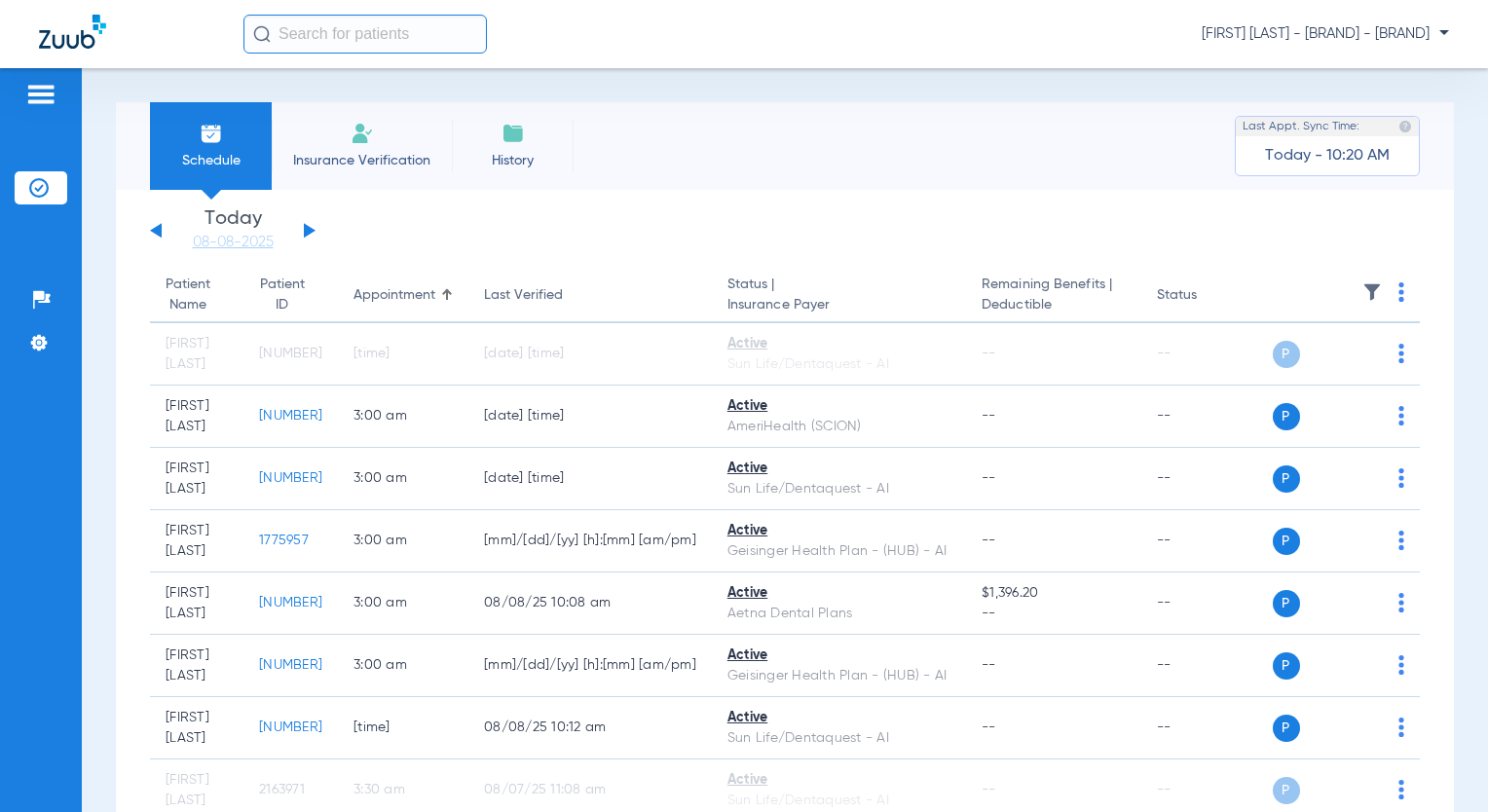 click 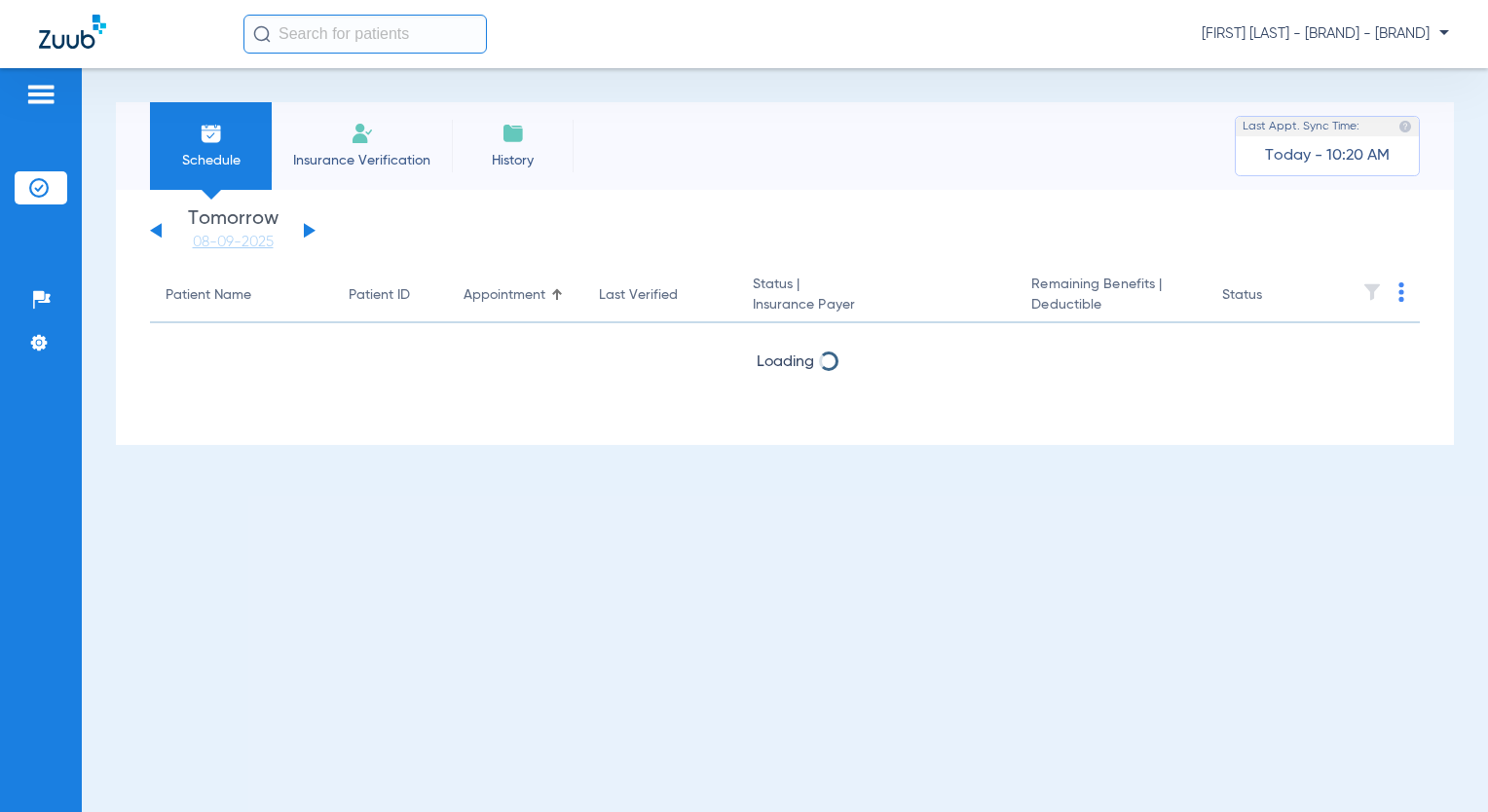 click 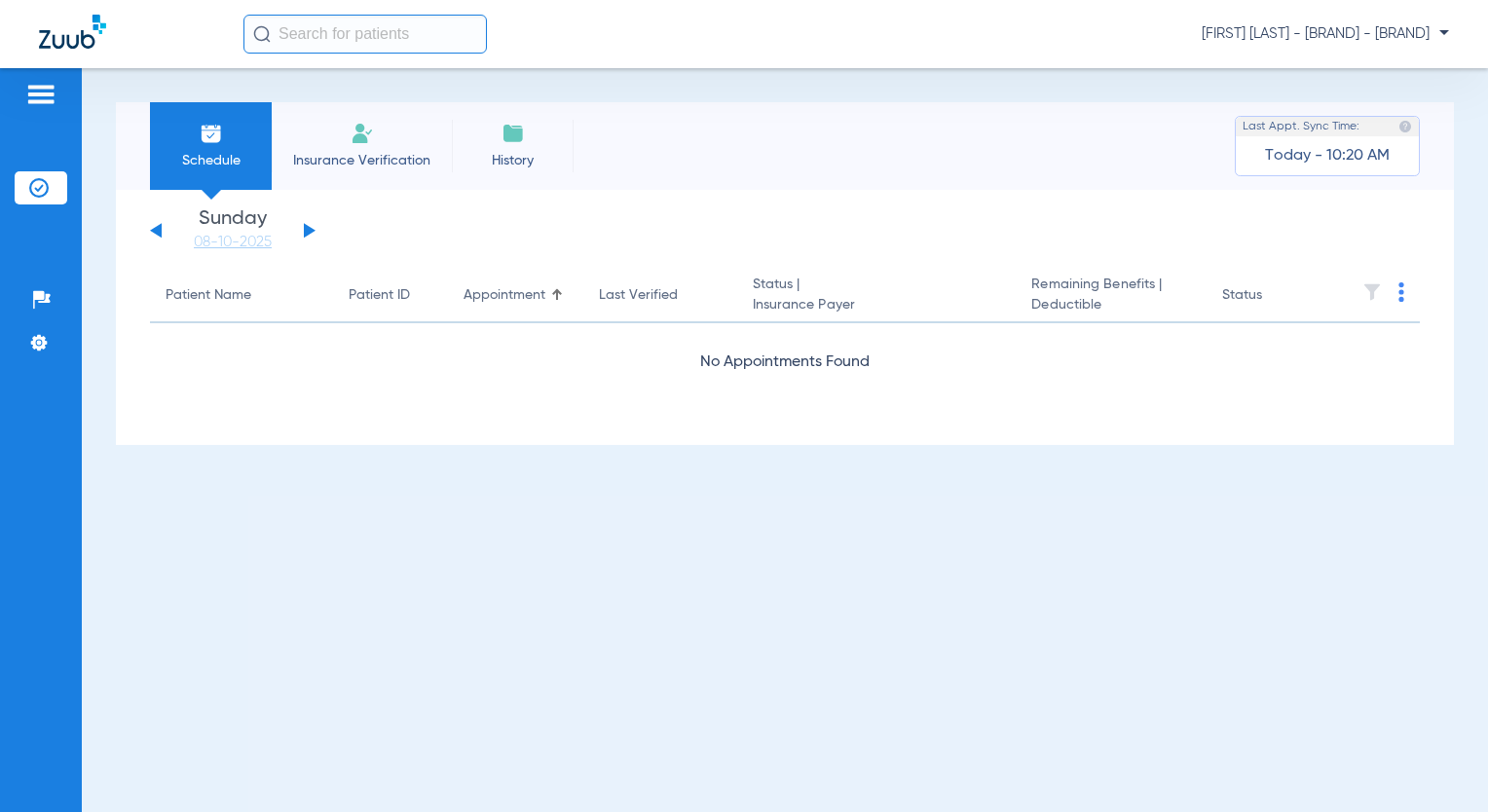 click 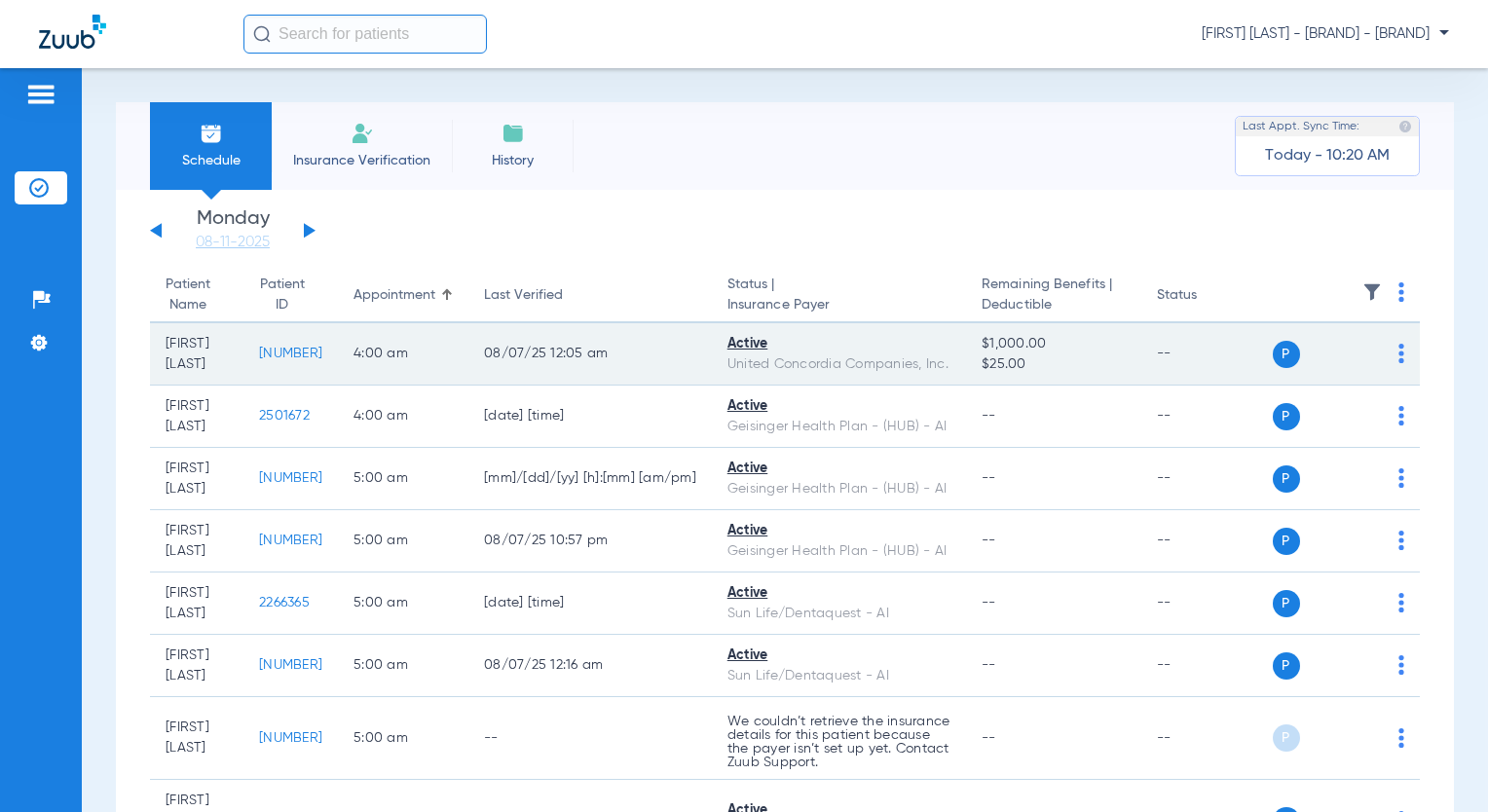 click on "Patients  Insurance Verification  Setup  Help Center Settings" 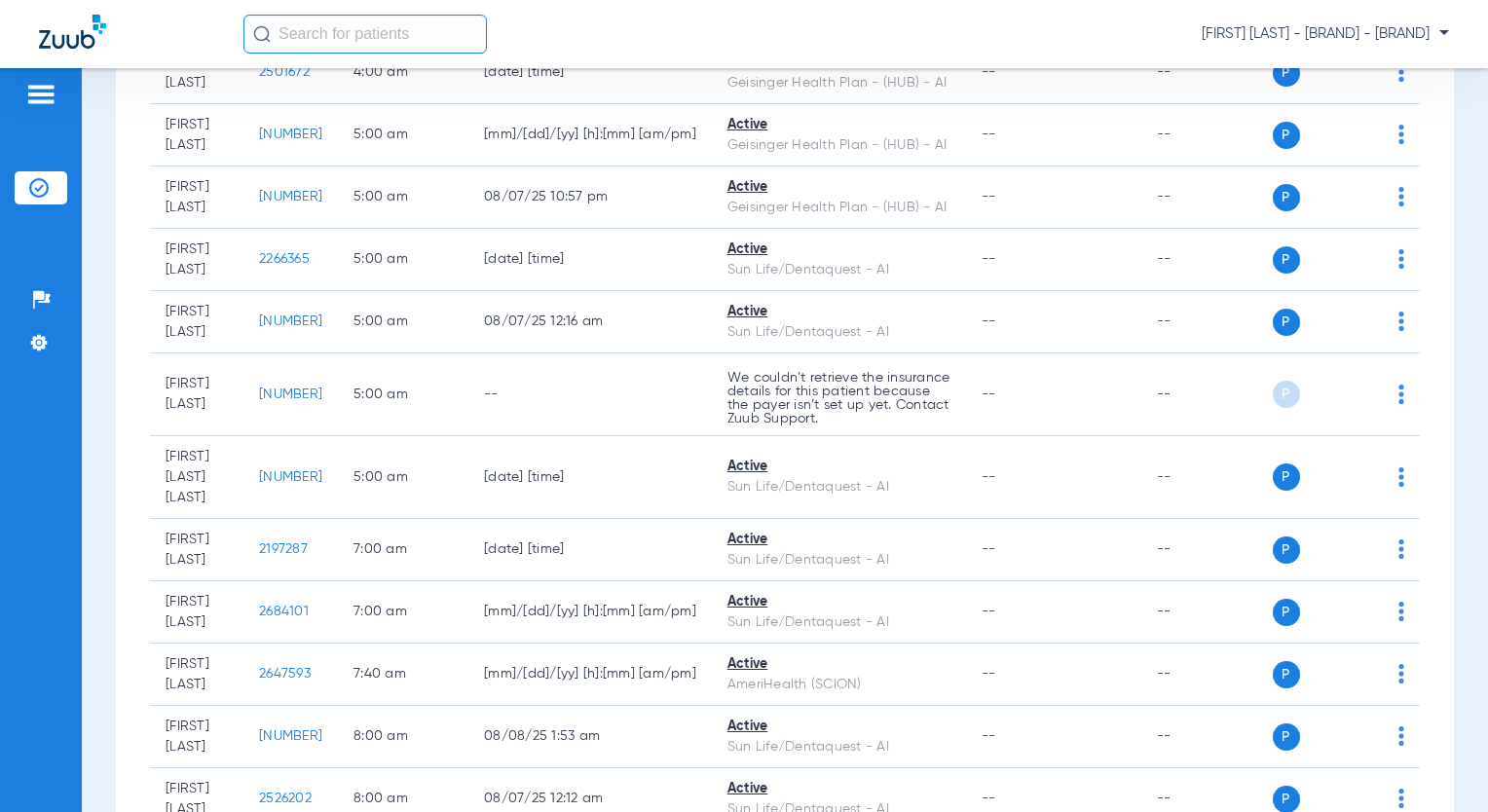 scroll, scrollTop: 389, scrollLeft: 0, axis: vertical 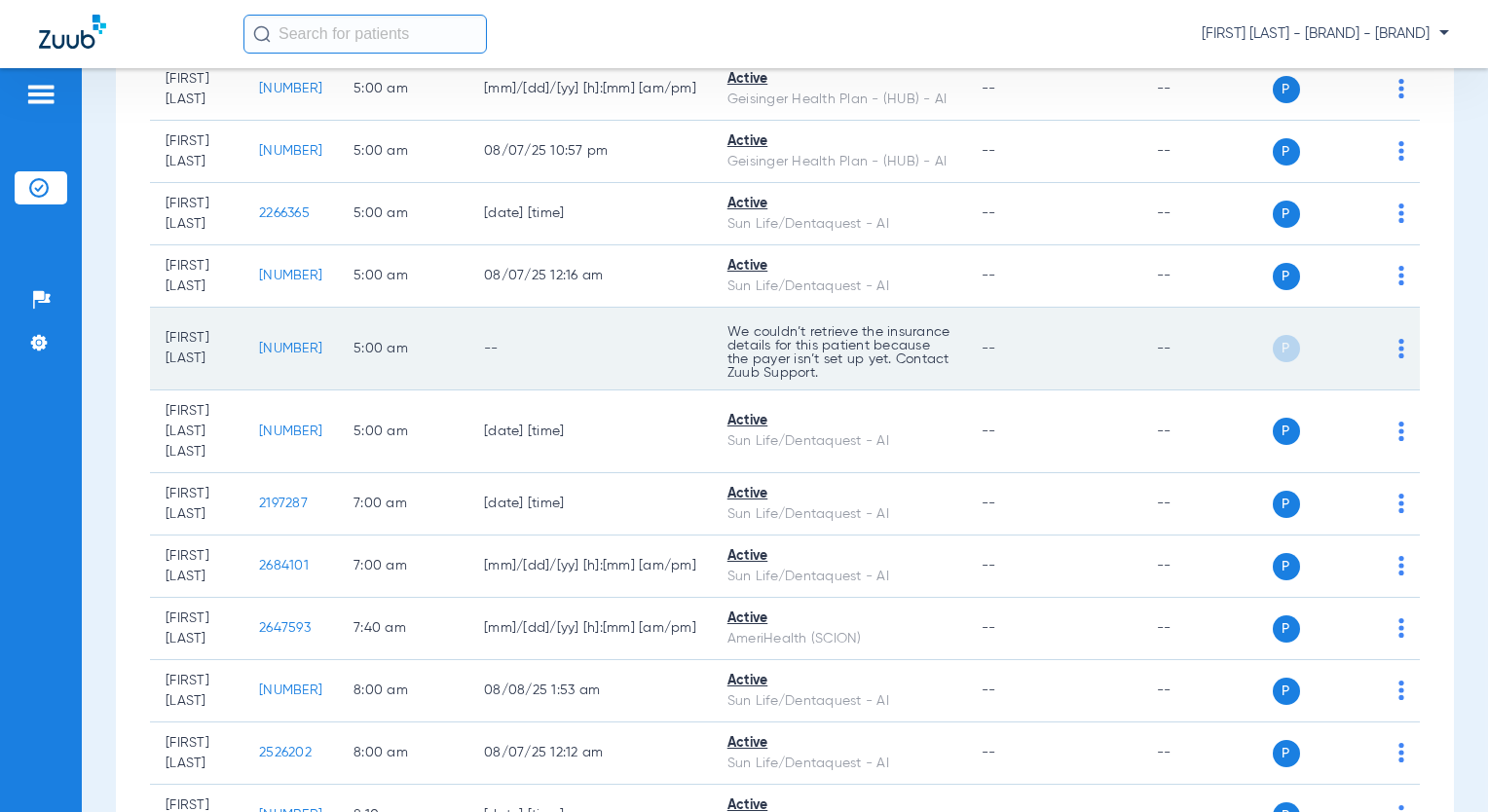 click on "[NUMBER]" 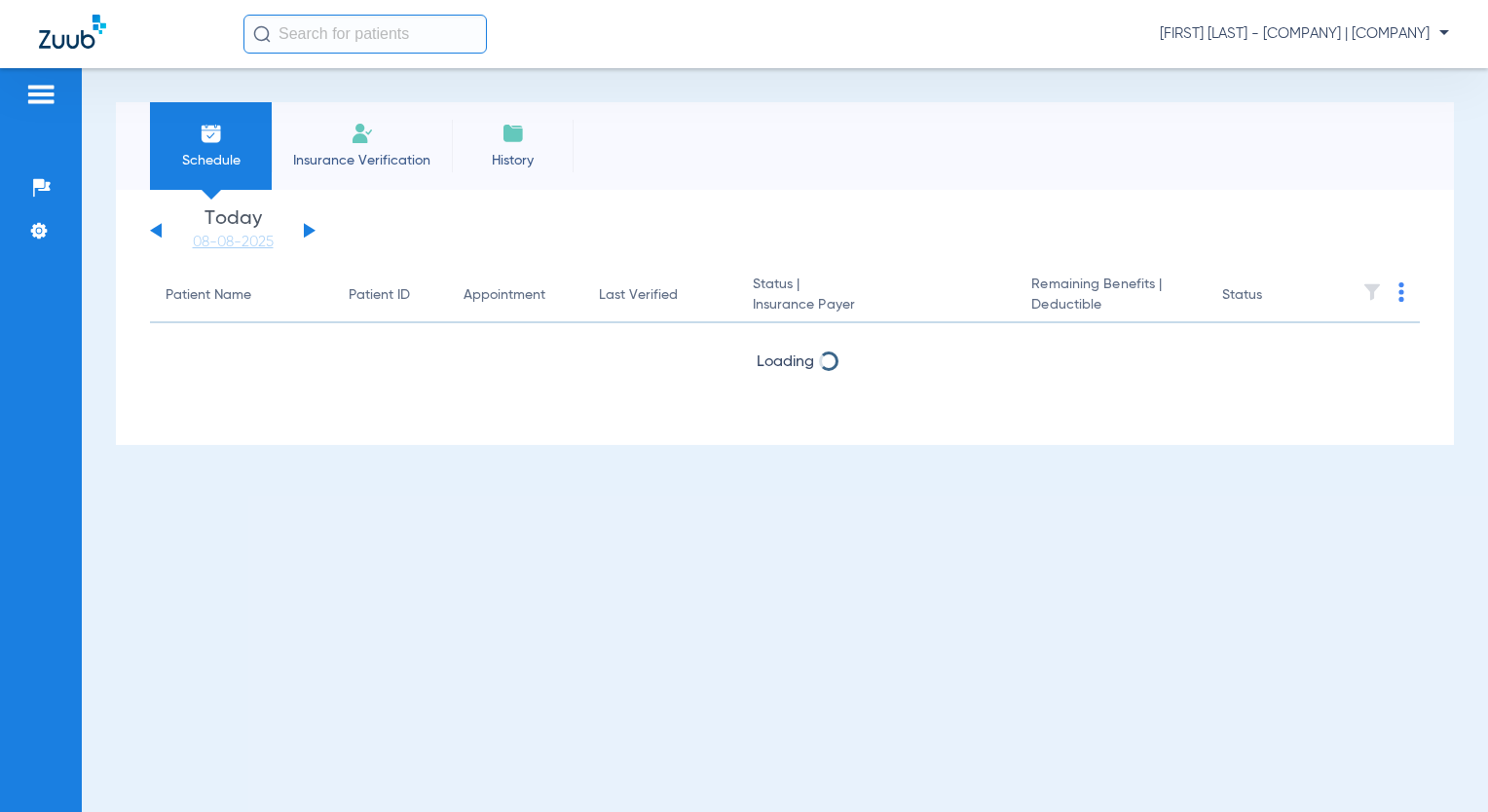 scroll, scrollTop: 0, scrollLeft: 0, axis: both 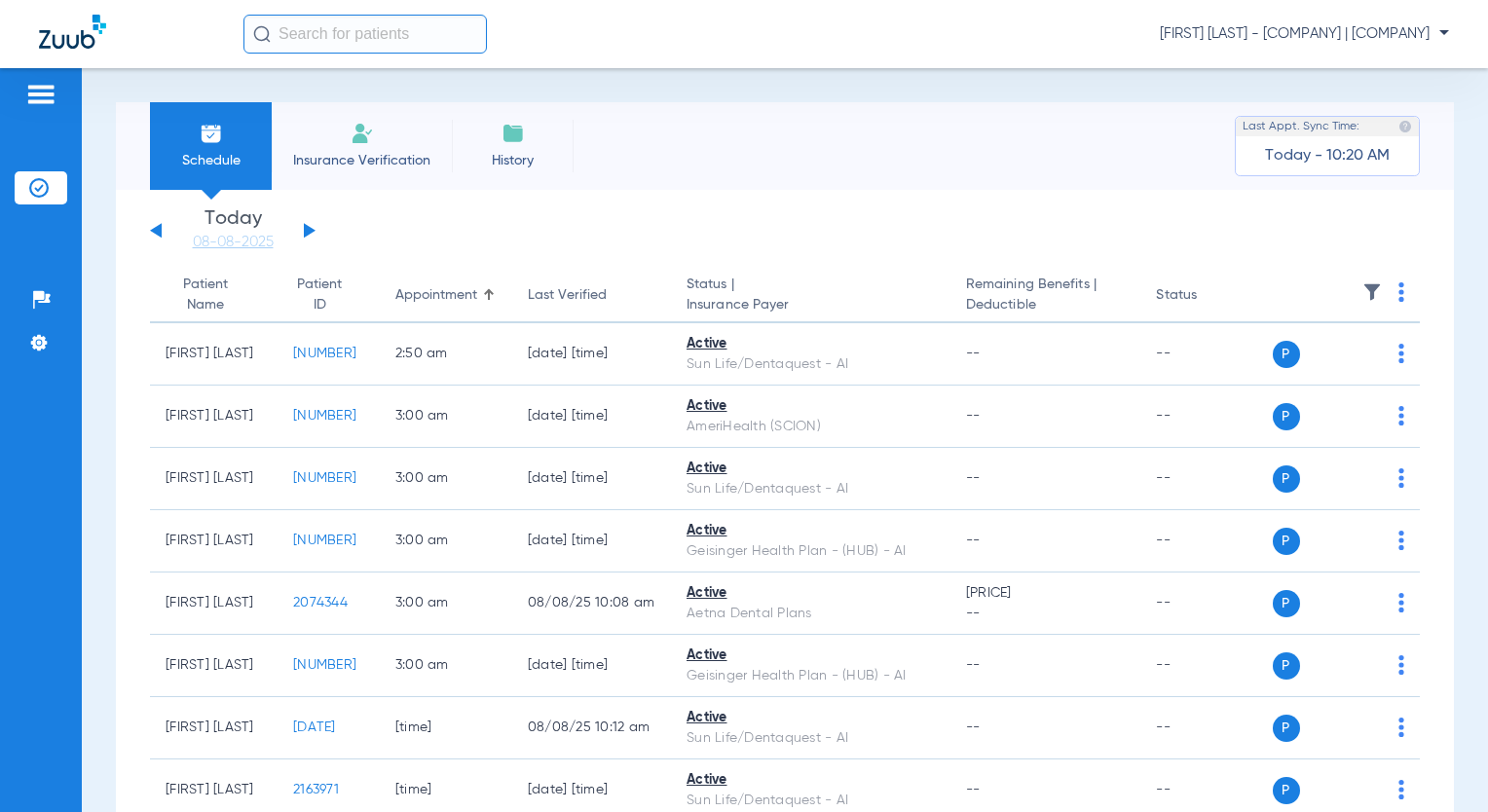 click 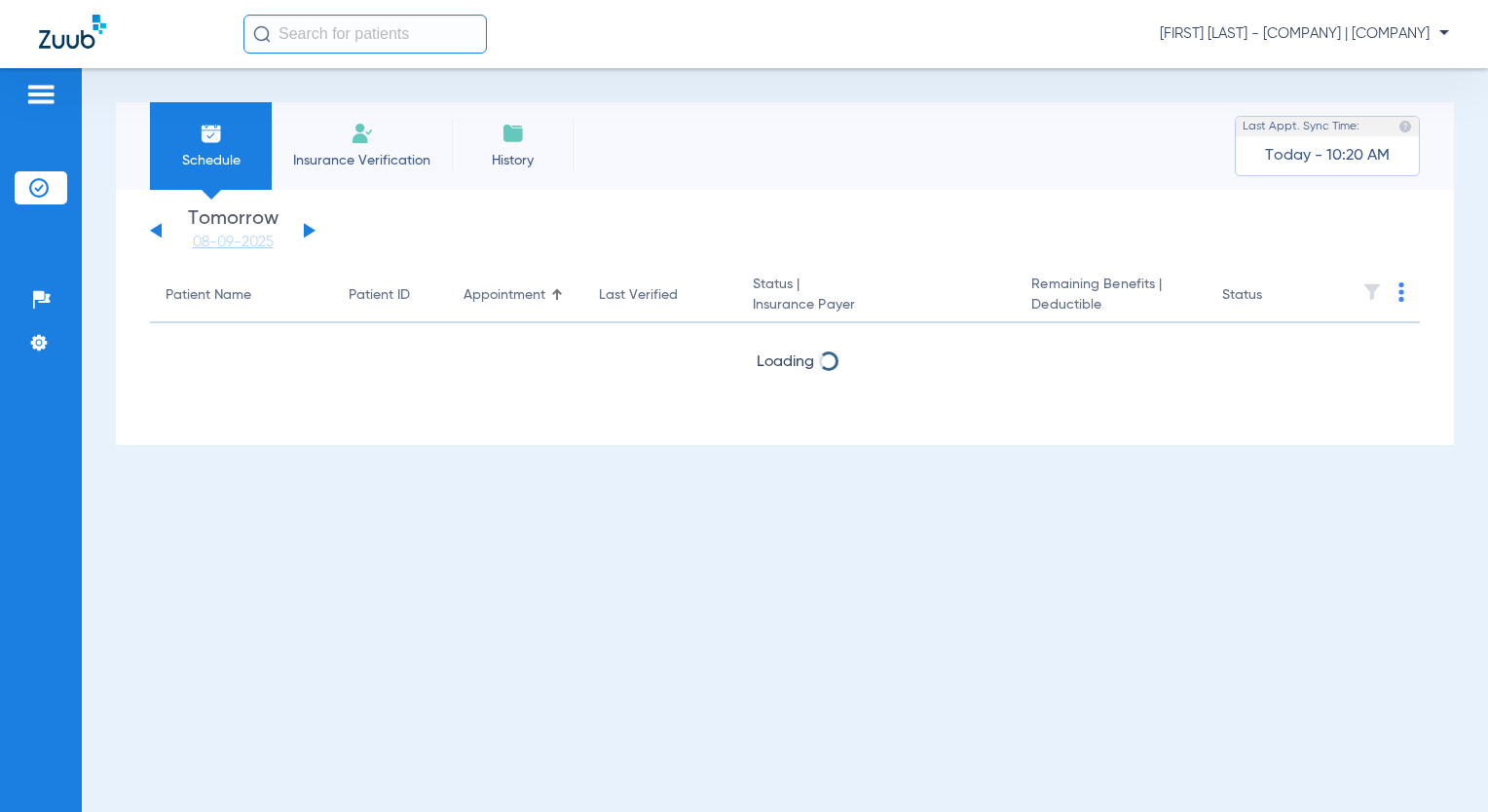 click 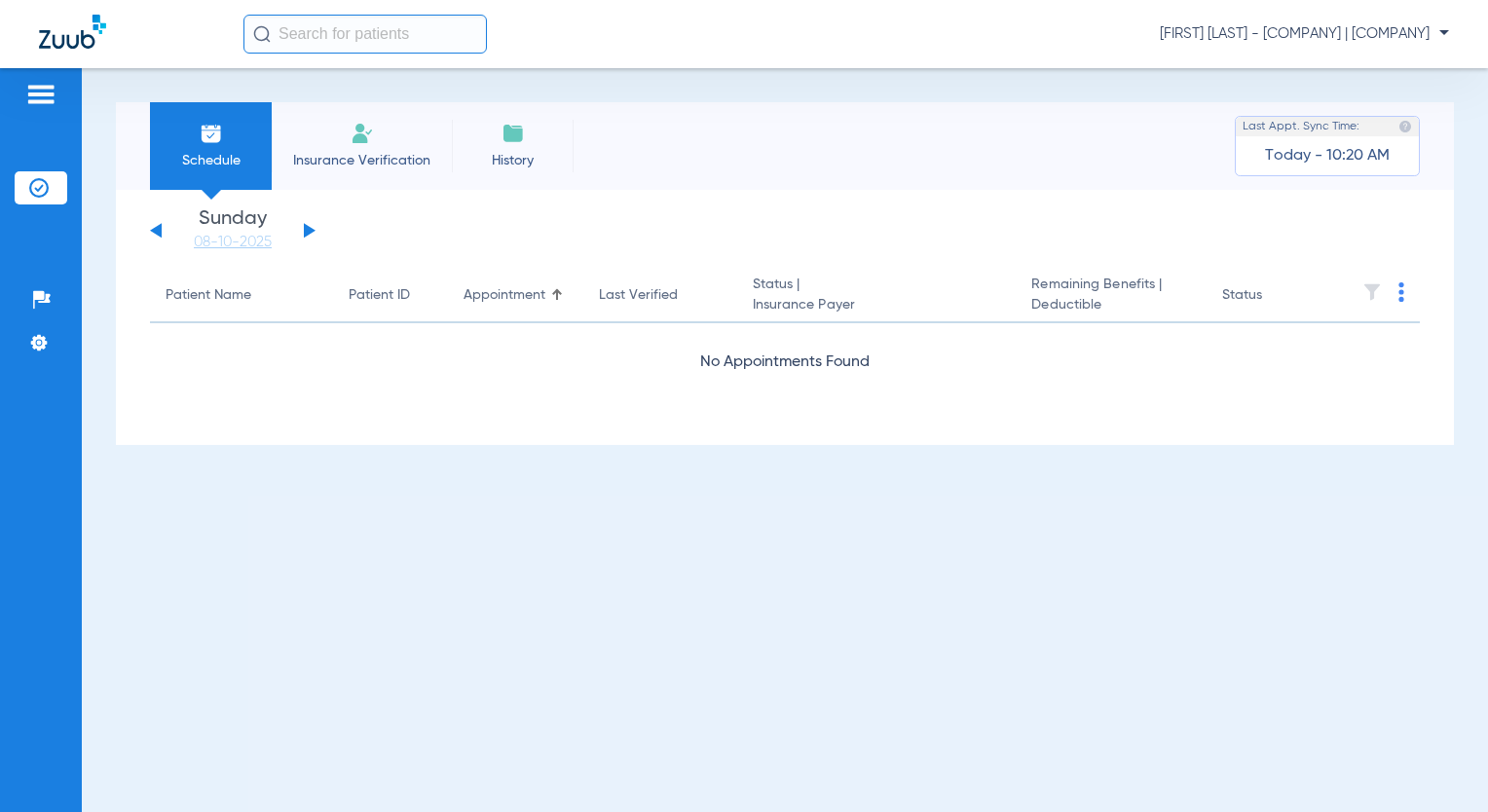 click 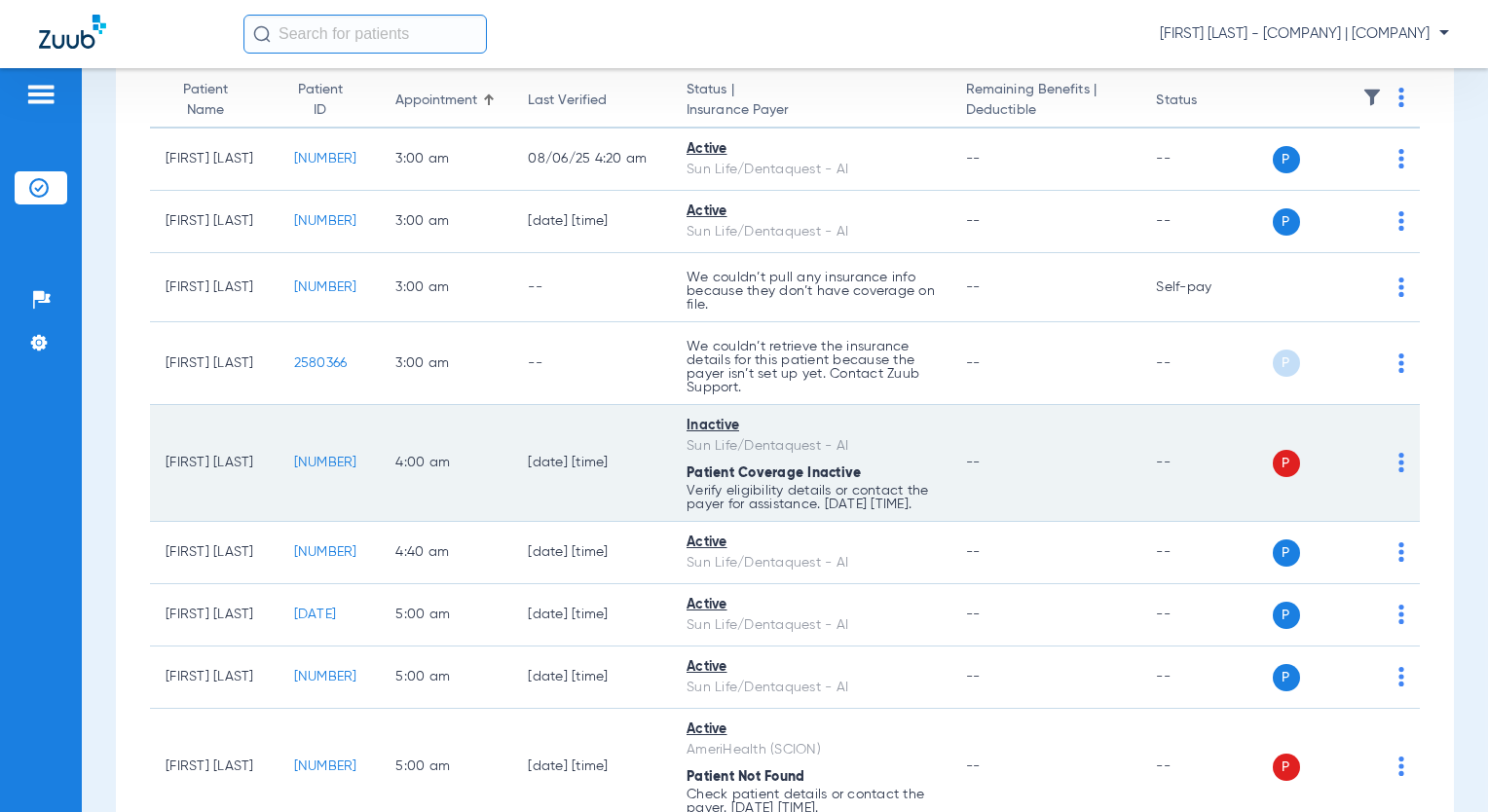 scroll, scrollTop: 0, scrollLeft: 0, axis: both 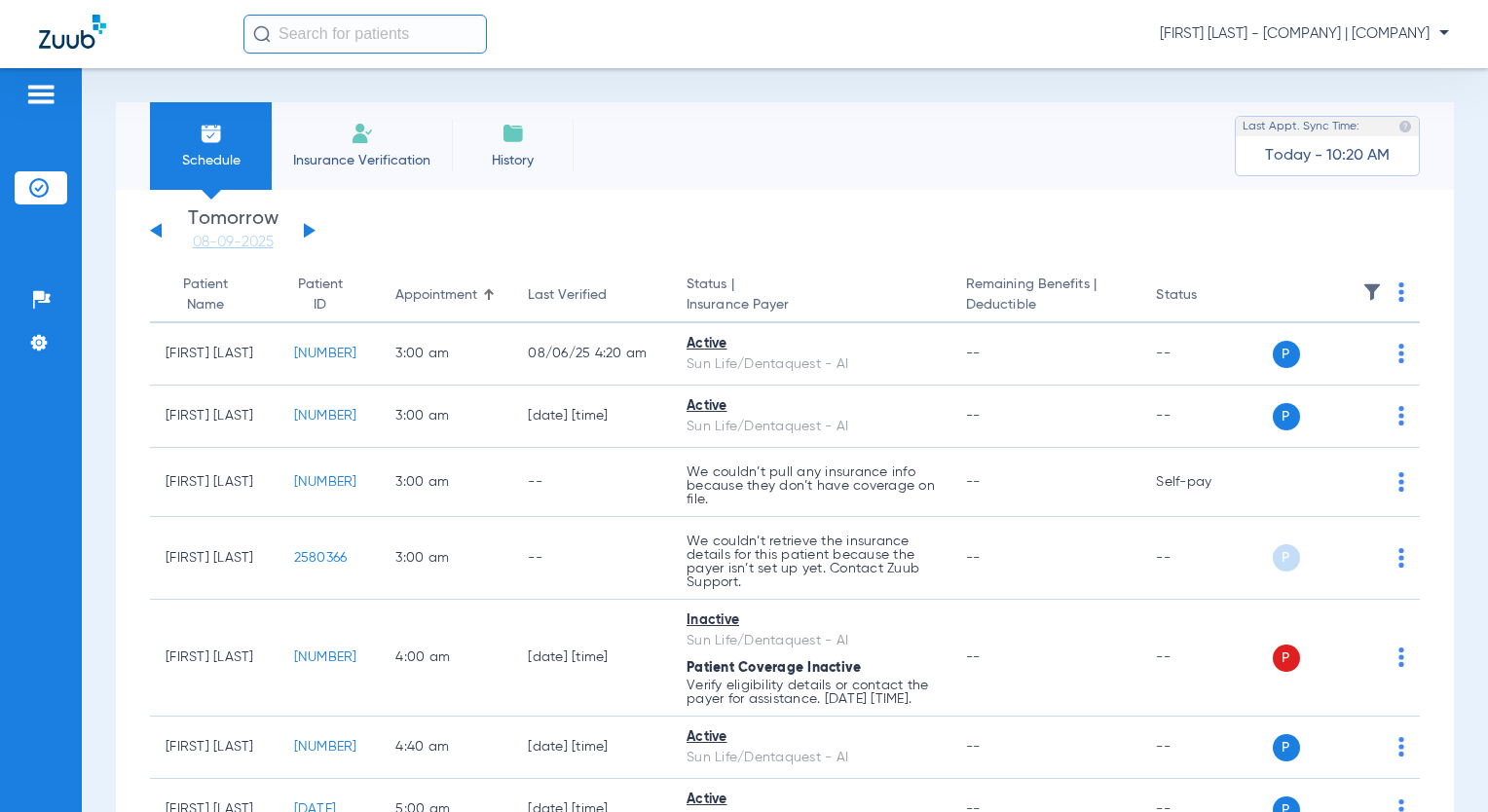 click 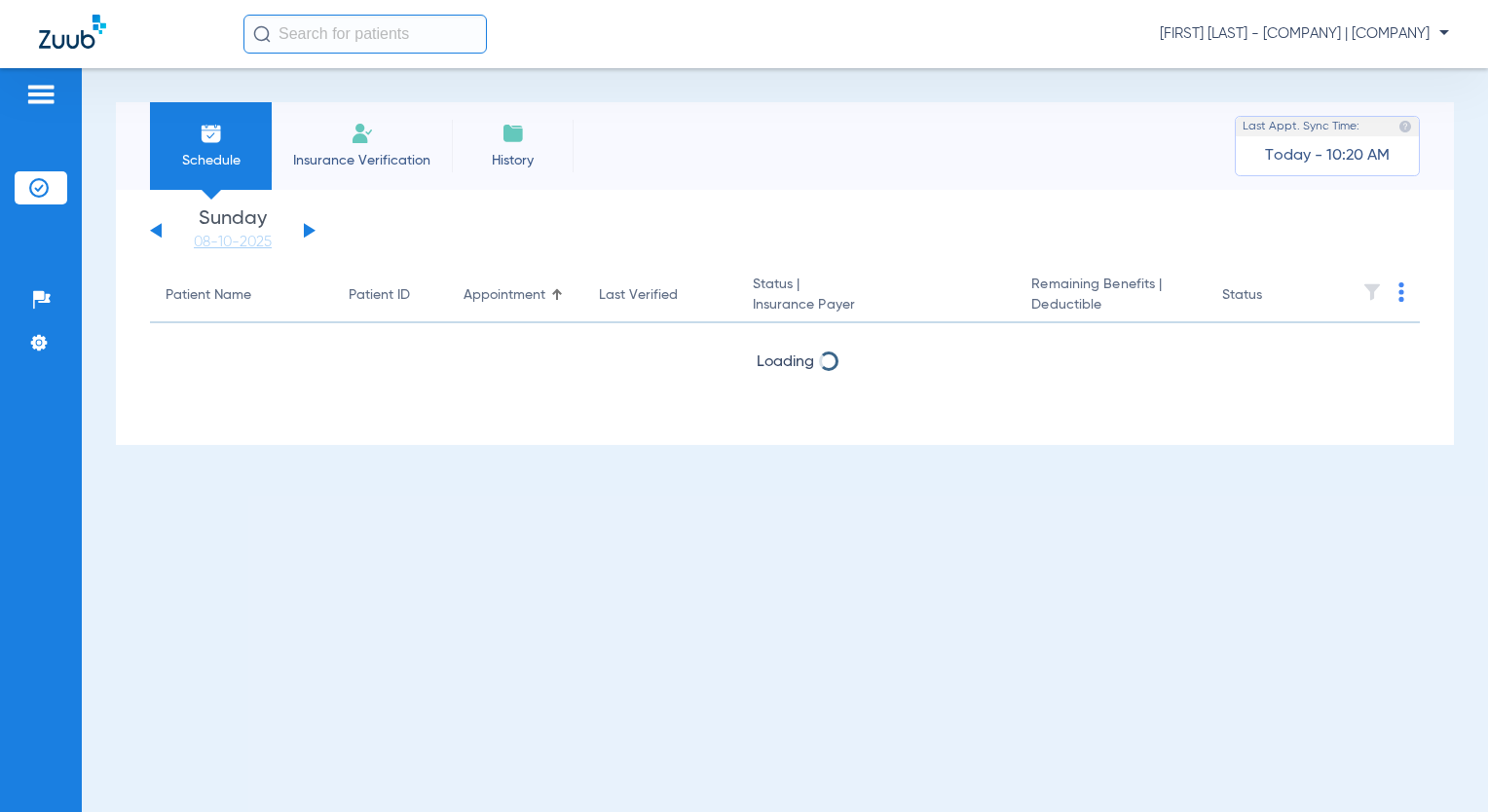 click 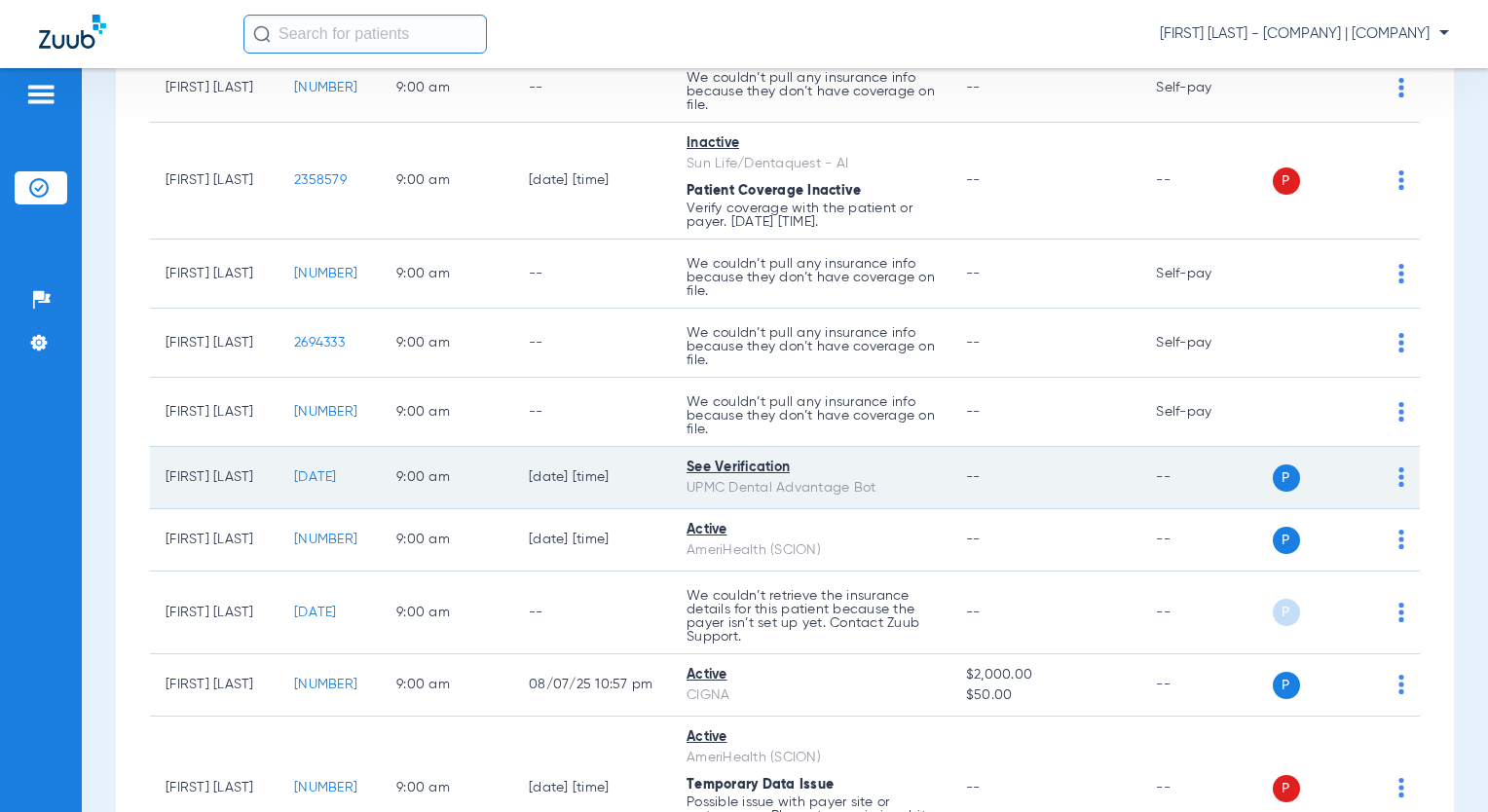 scroll, scrollTop: 2531, scrollLeft: 0, axis: vertical 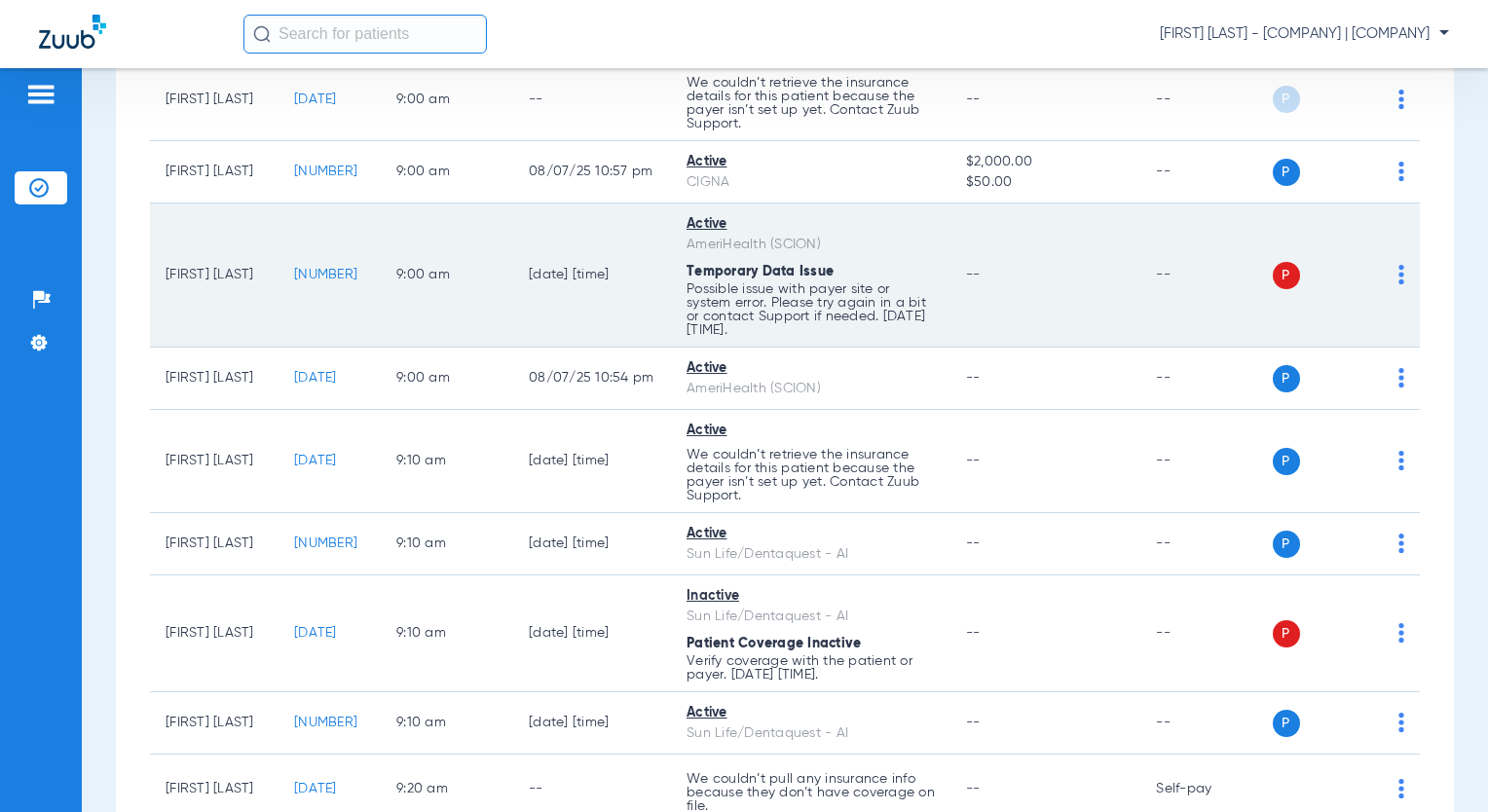 click 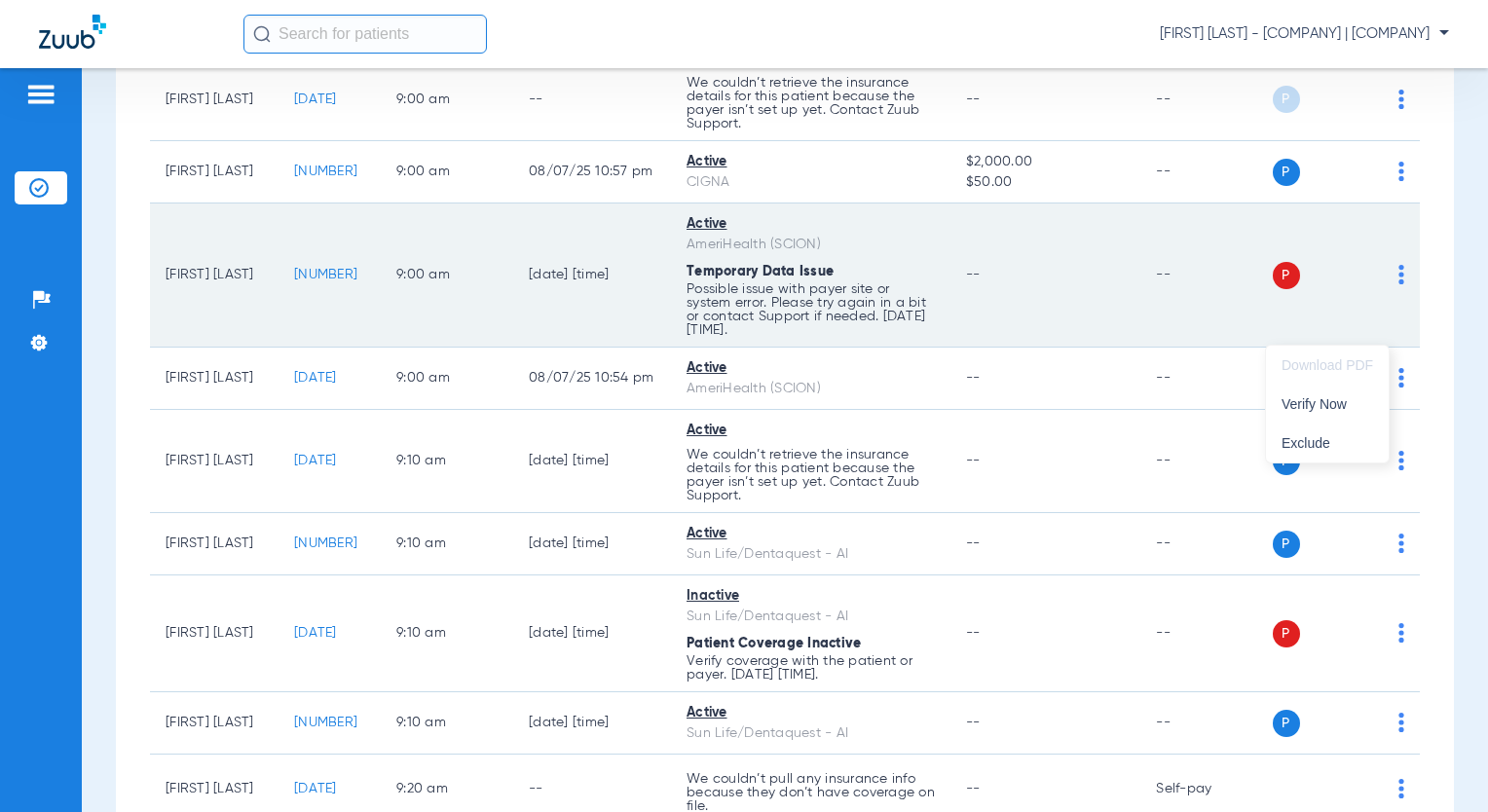 click on "Verify Now" at bounding box center (1327, 404) 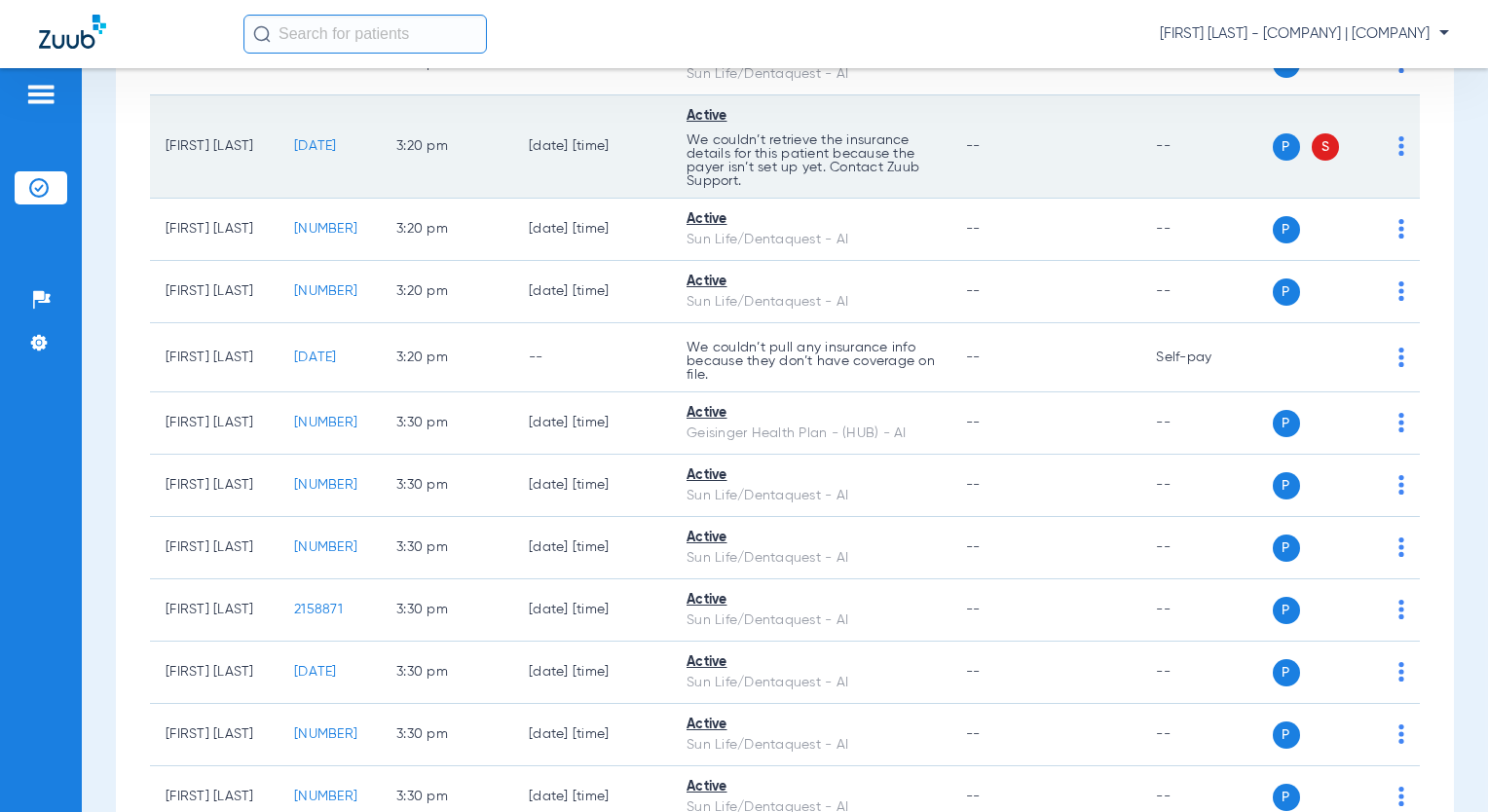 scroll, scrollTop: 13675, scrollLeft: 0, axis: vertical 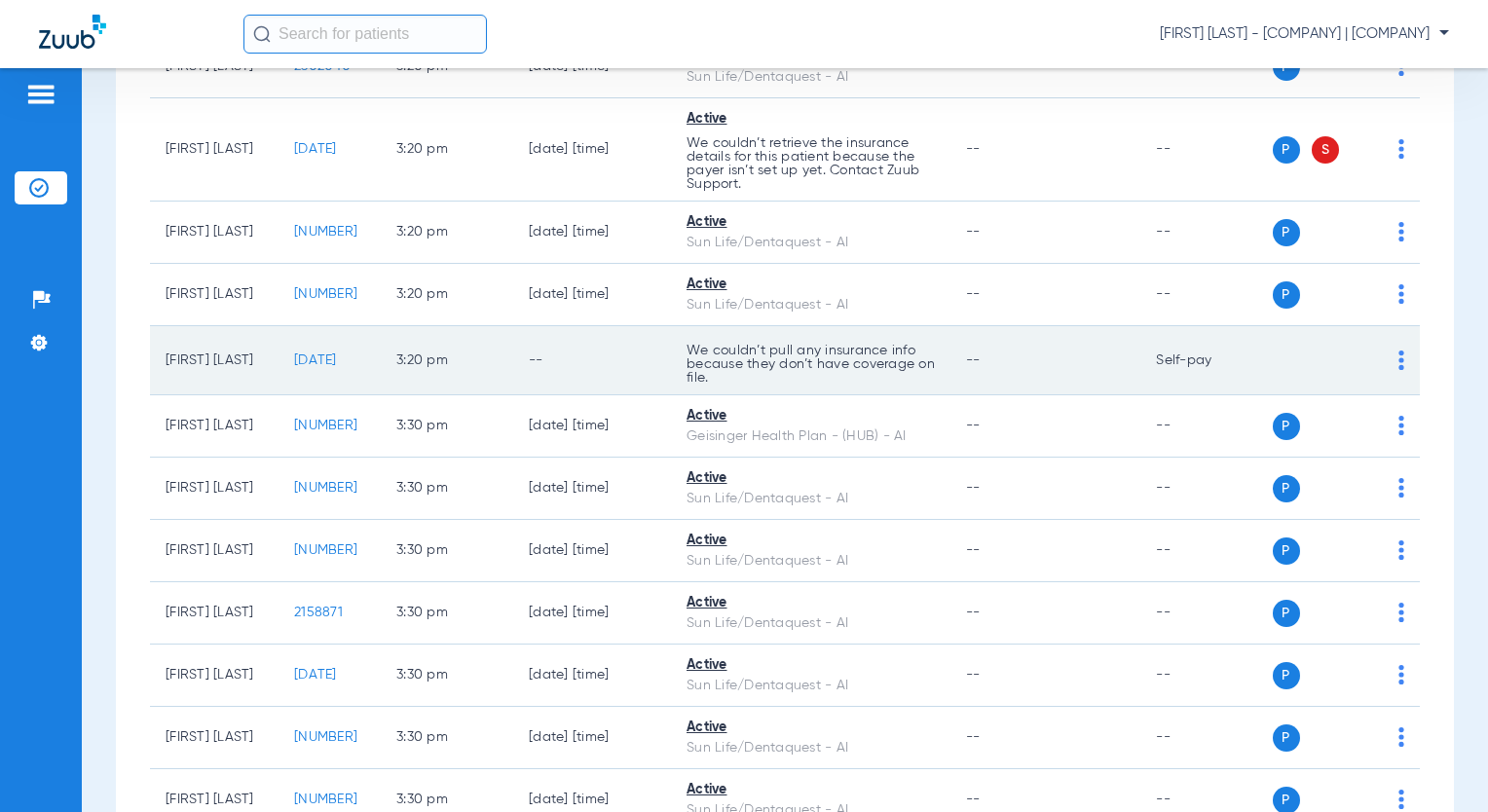 drag, startPoint x: 347, startPoint y: 515, endPoint x: 277, endPoint y: 520, distance: 70.1783 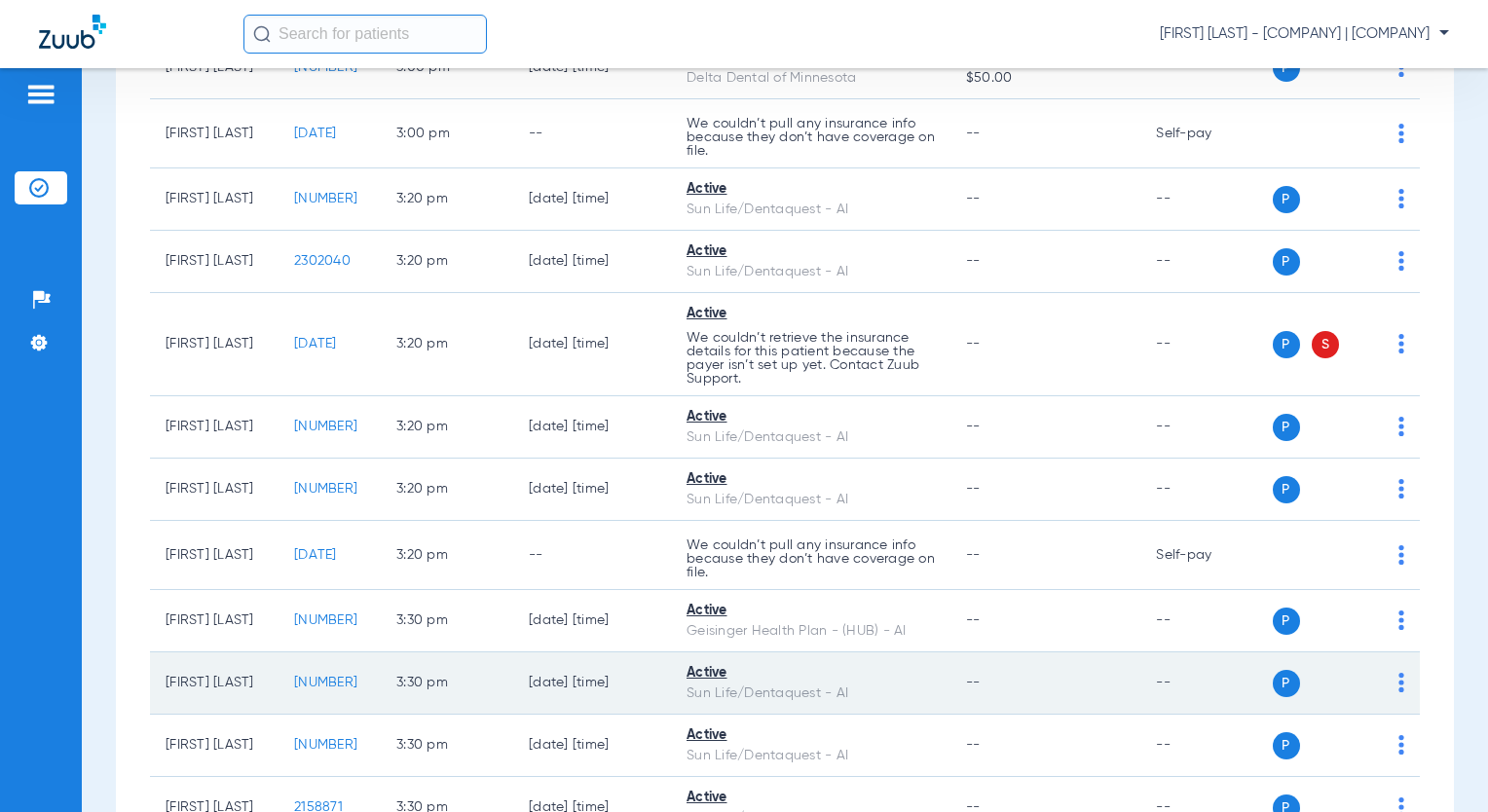 scroll, scrollTop: 13383, scrollLeft: 0, axis: vertical 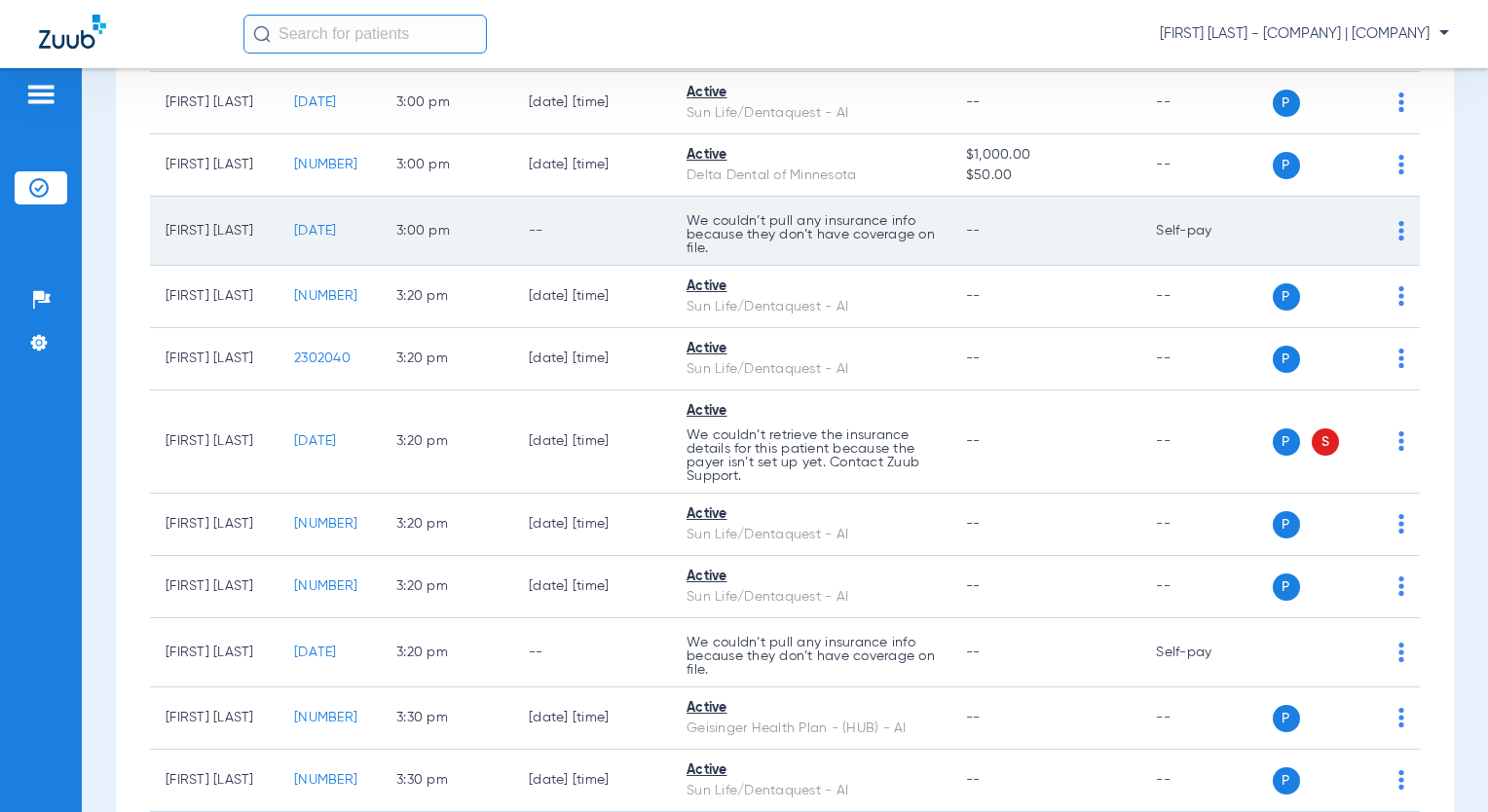 drag, startPoint x: 299, startPoint y: 391, endPoint x: 358, endPoint y: 395, distance: 59.13544 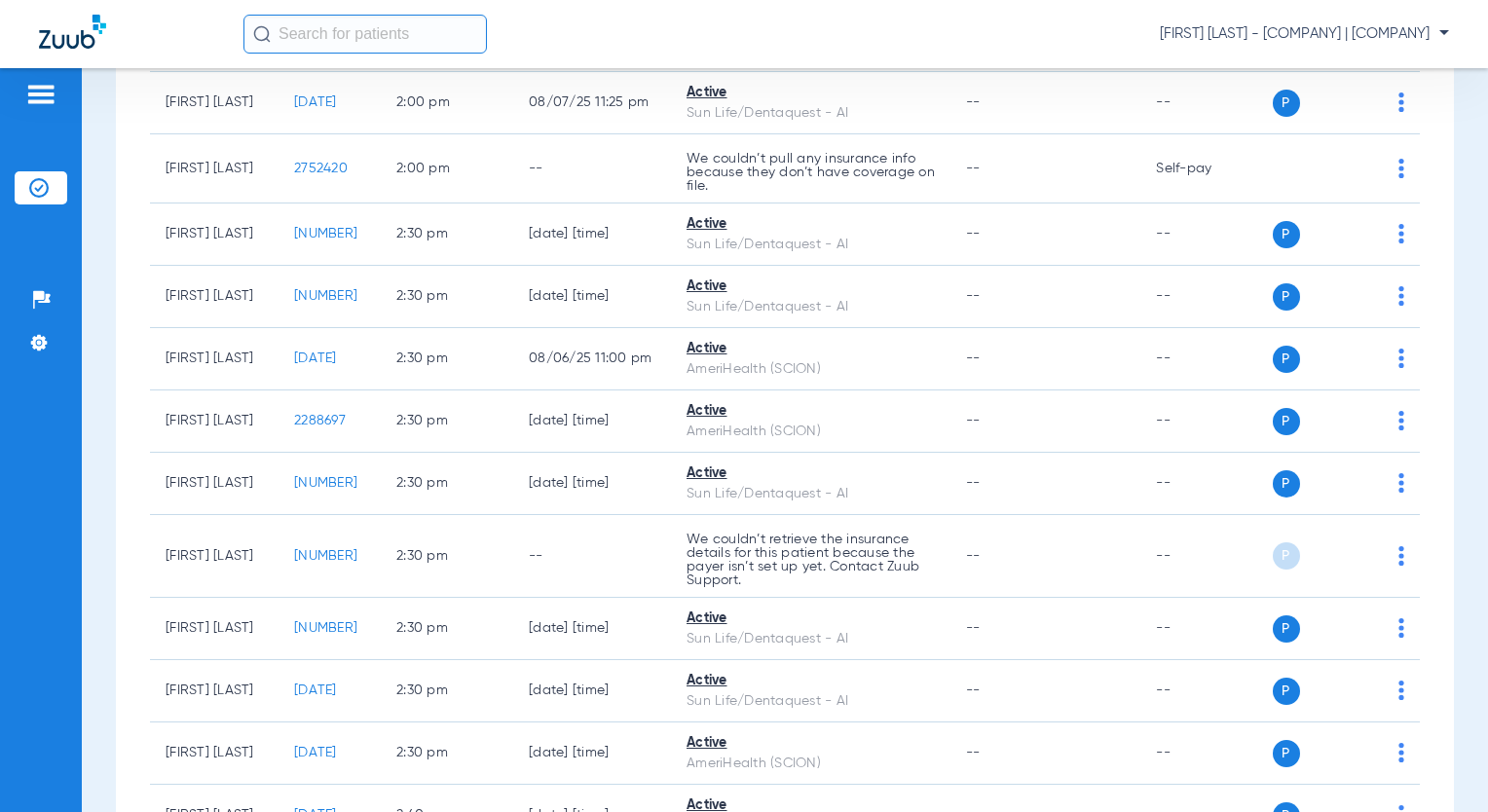 scroll, scrollTop: 11241, scrollLeft: 0, axis: vertical 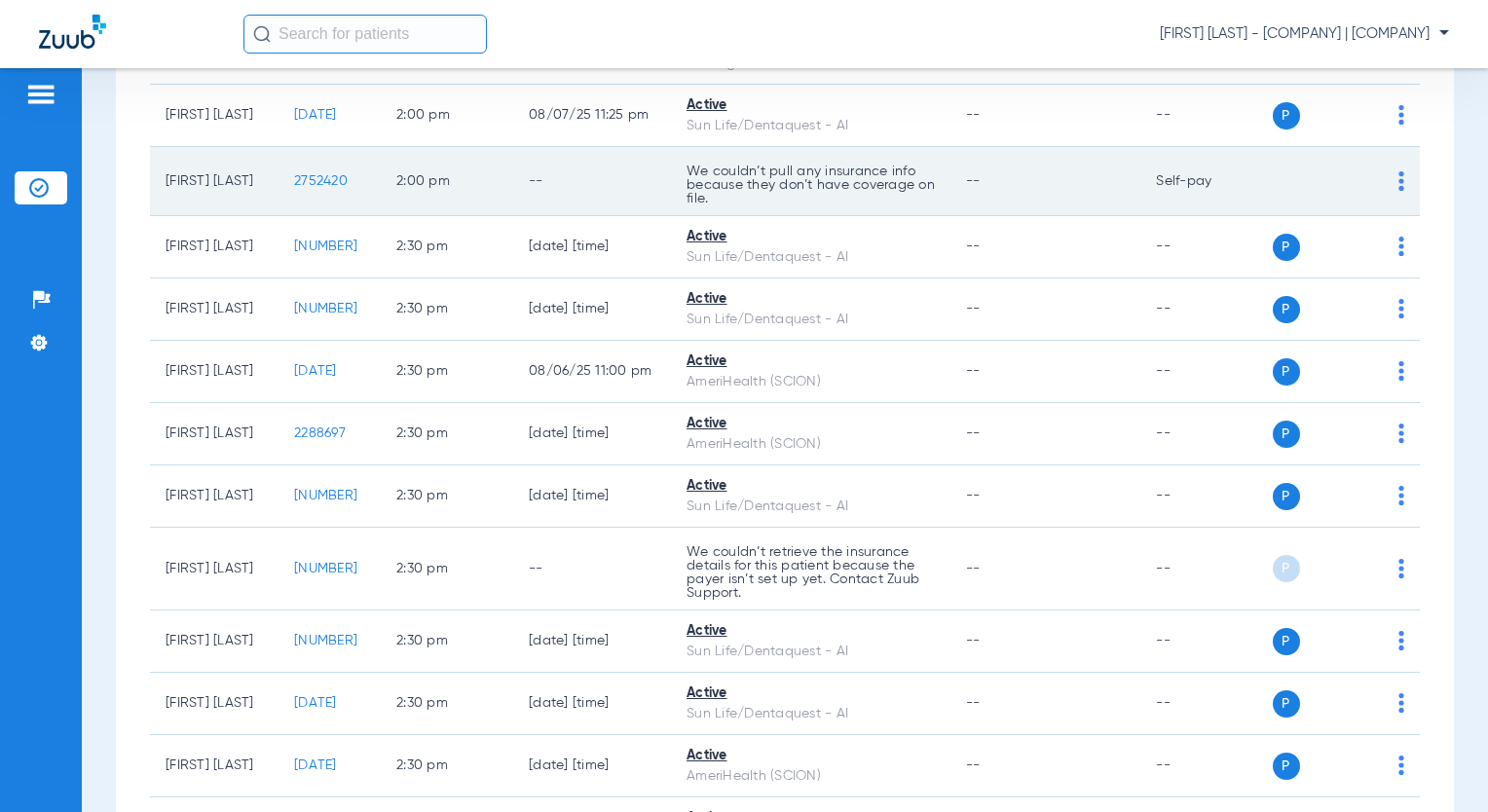 drag, startPoint x: 291, startPoint y: 337, endPoint x: 353, endPoint y: 344, distance: 62.39391 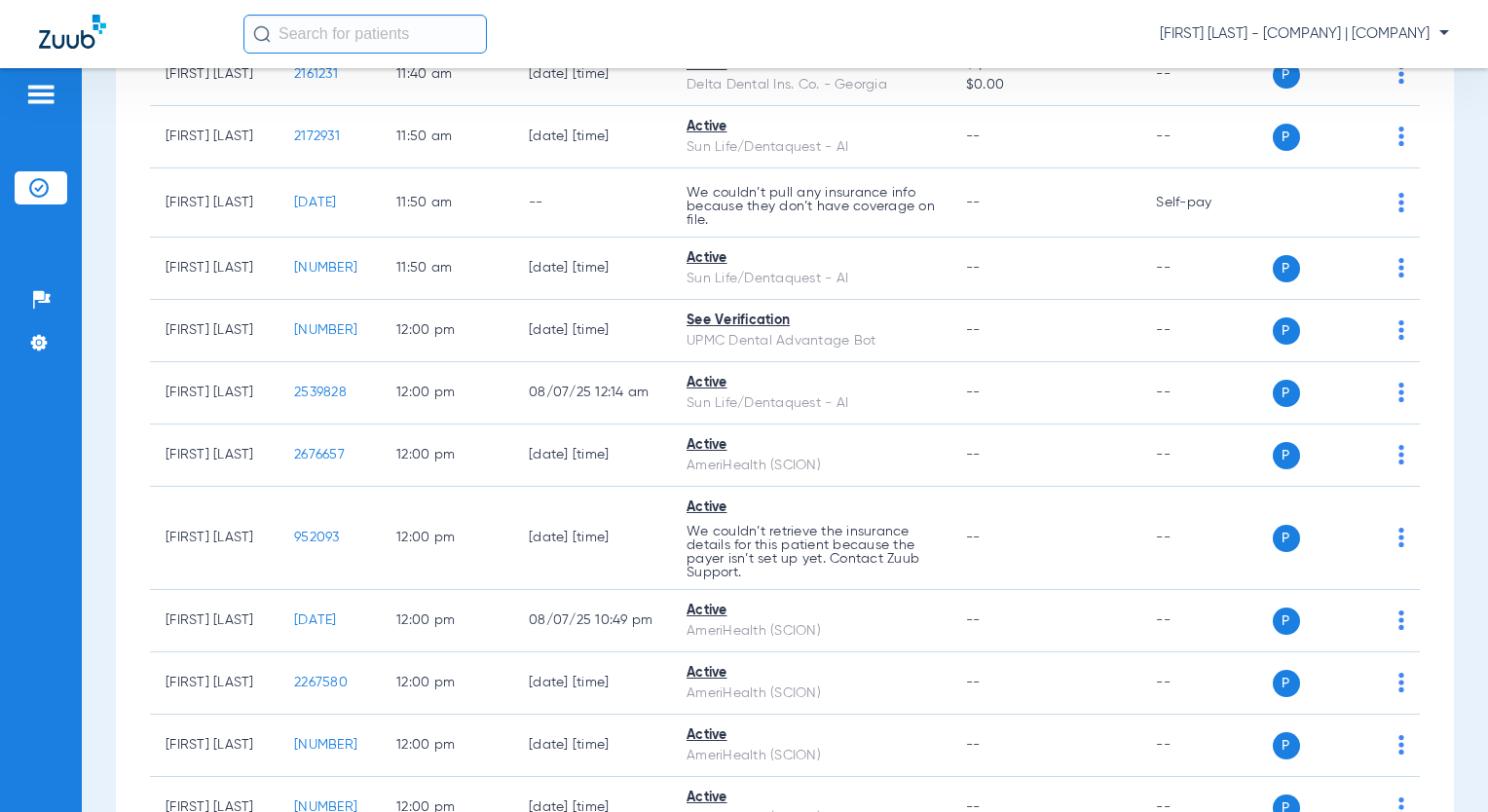 scroll, scrollTop: 8418, scrollLeft: 0, axis: vertical 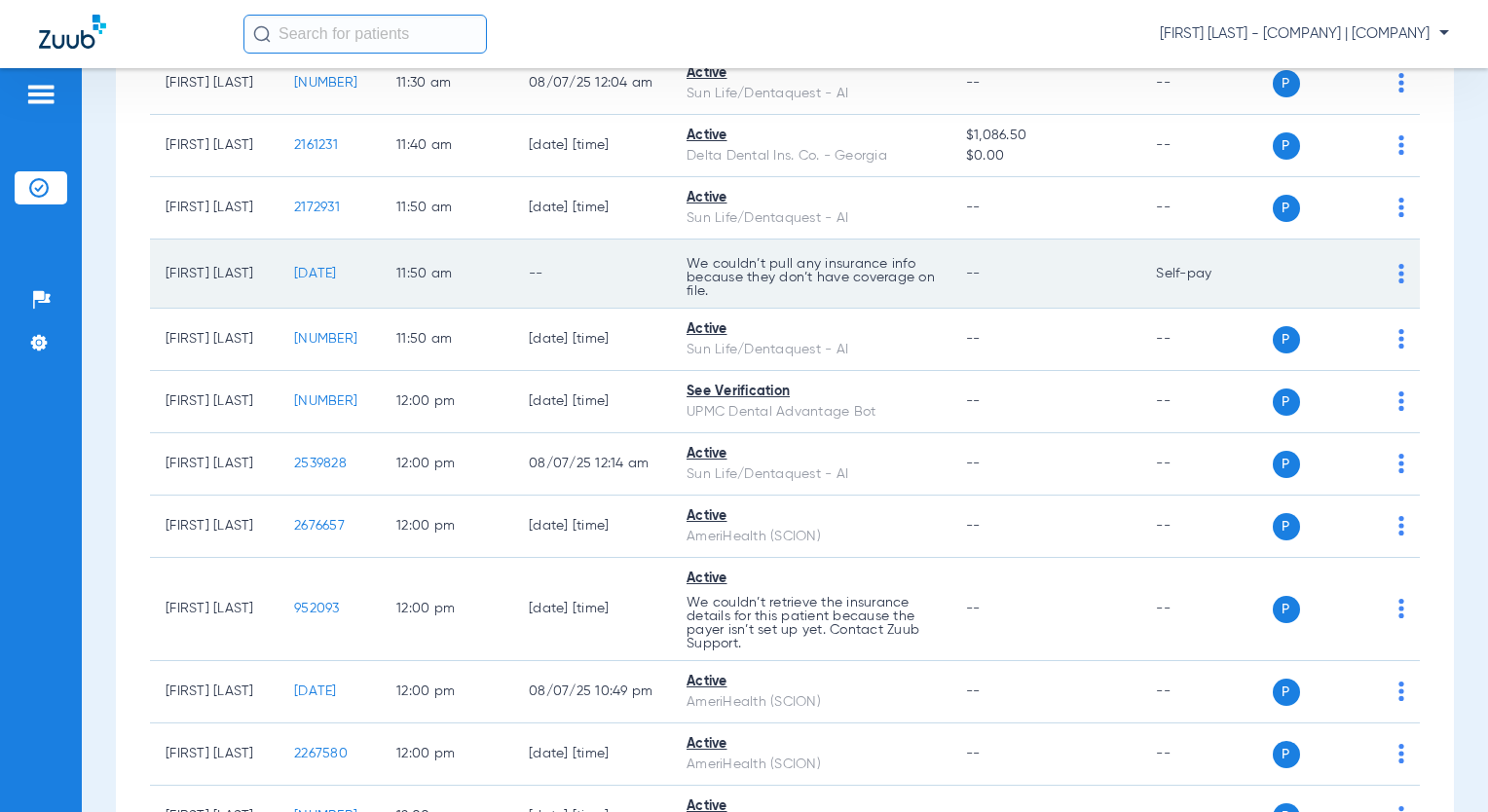 drag, startPoint x: 283, startPoint y: 414, endPoint x: 353, endPoint y: 423, distance: 70.5762 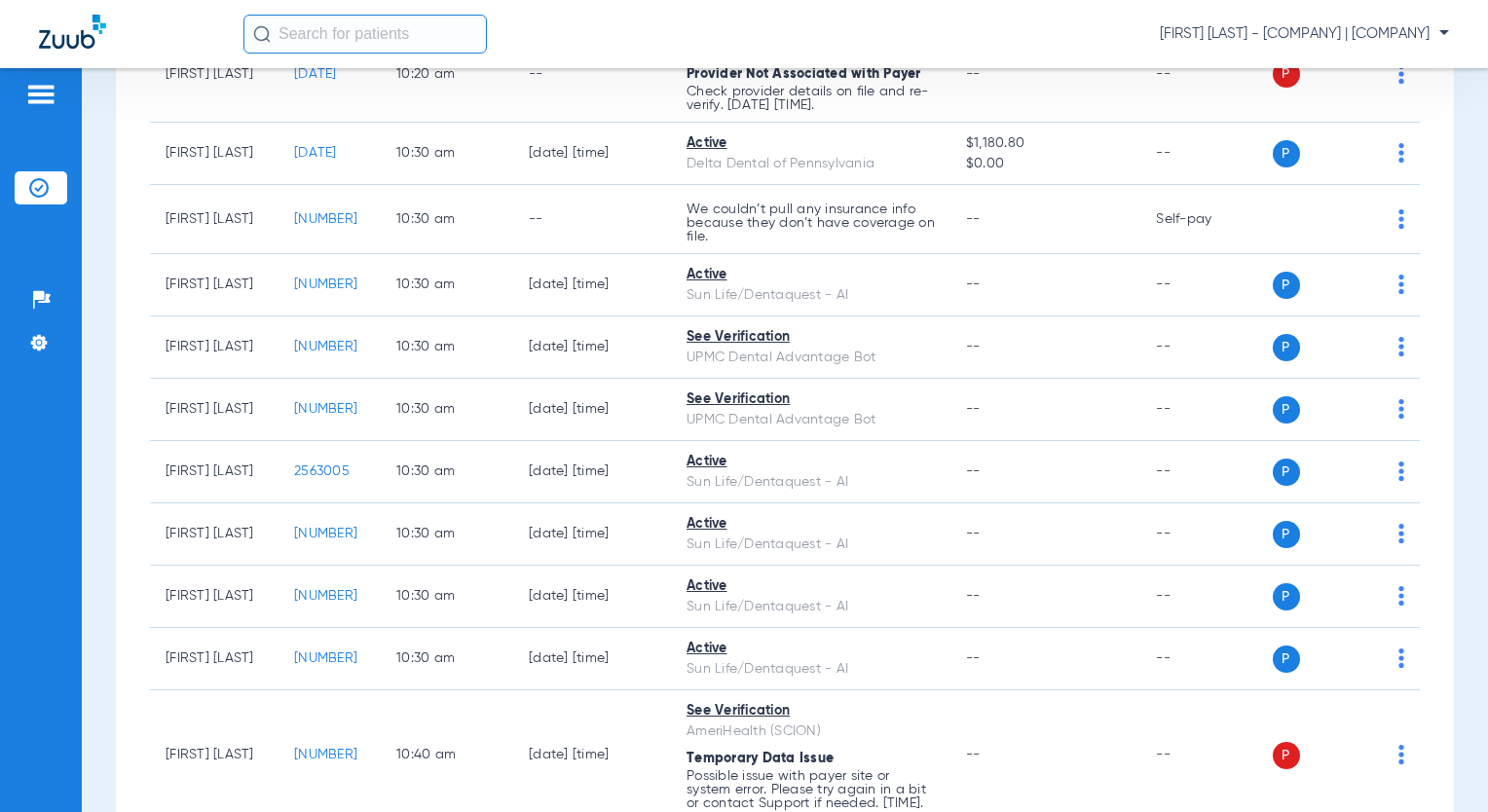 scroll, scrollTop: 6081, scrollLeft: 0, axis: vertical 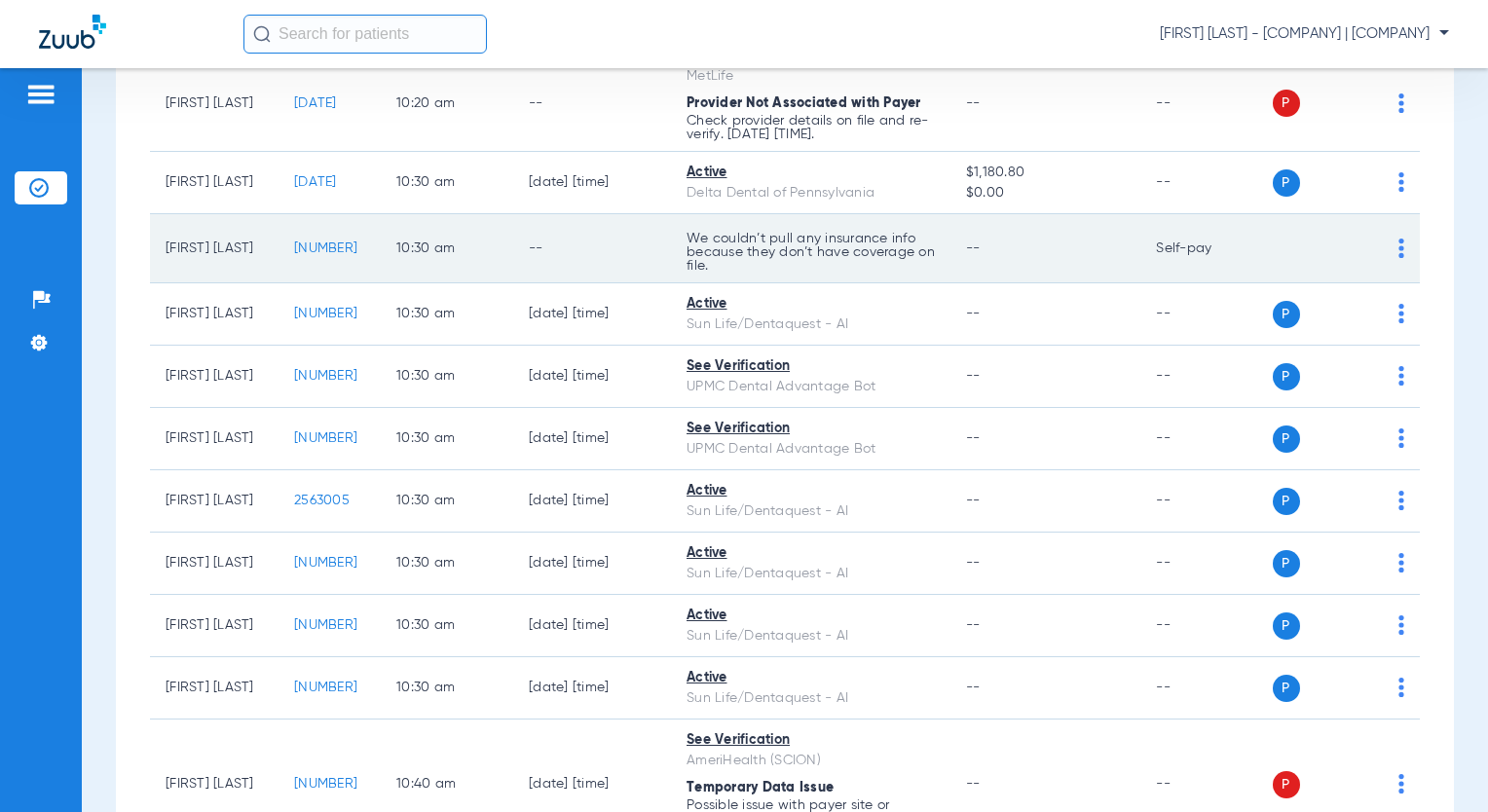 drag, startPoint x: 292, startPoint y: 342, endPoint x: 348, endPoint y: 353, distance: 57.070132 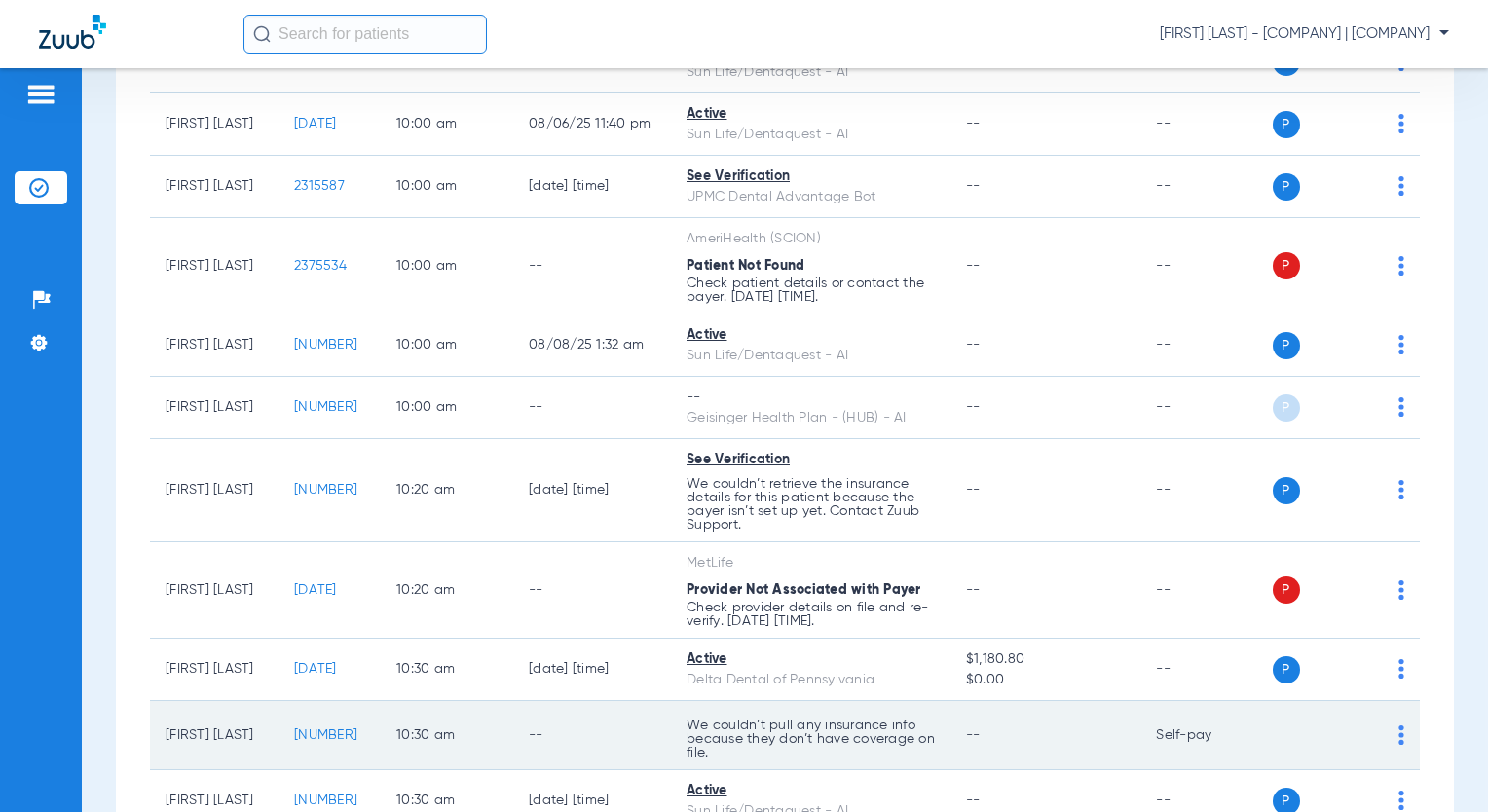 scroll, scrollTop: 5400, scrollLeft: 0, axis: vertical 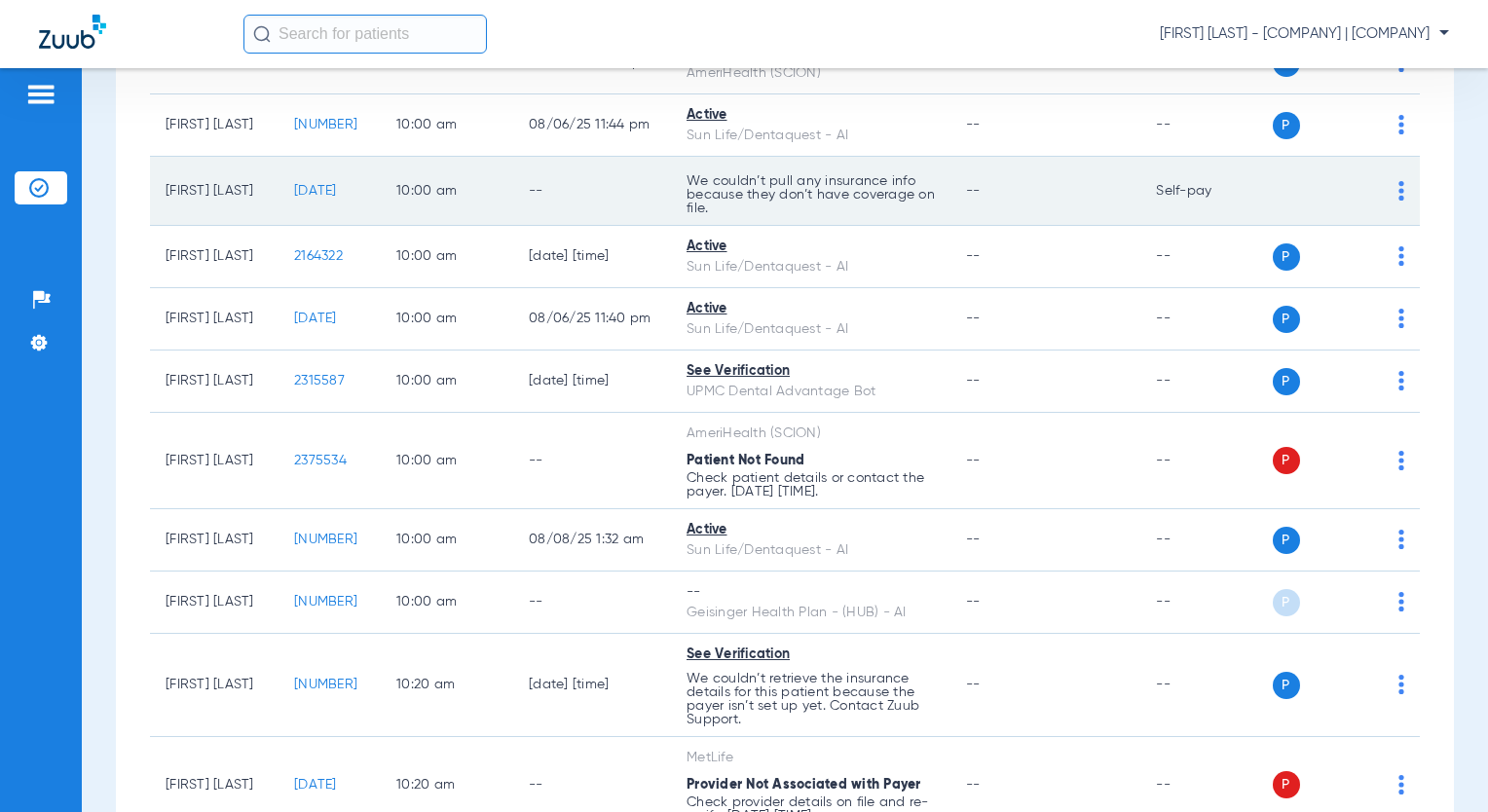 drag, startPoint x: 288, startPoint y: 259, endPoint x: 341, endPoint y: 267, distance: 53.600373 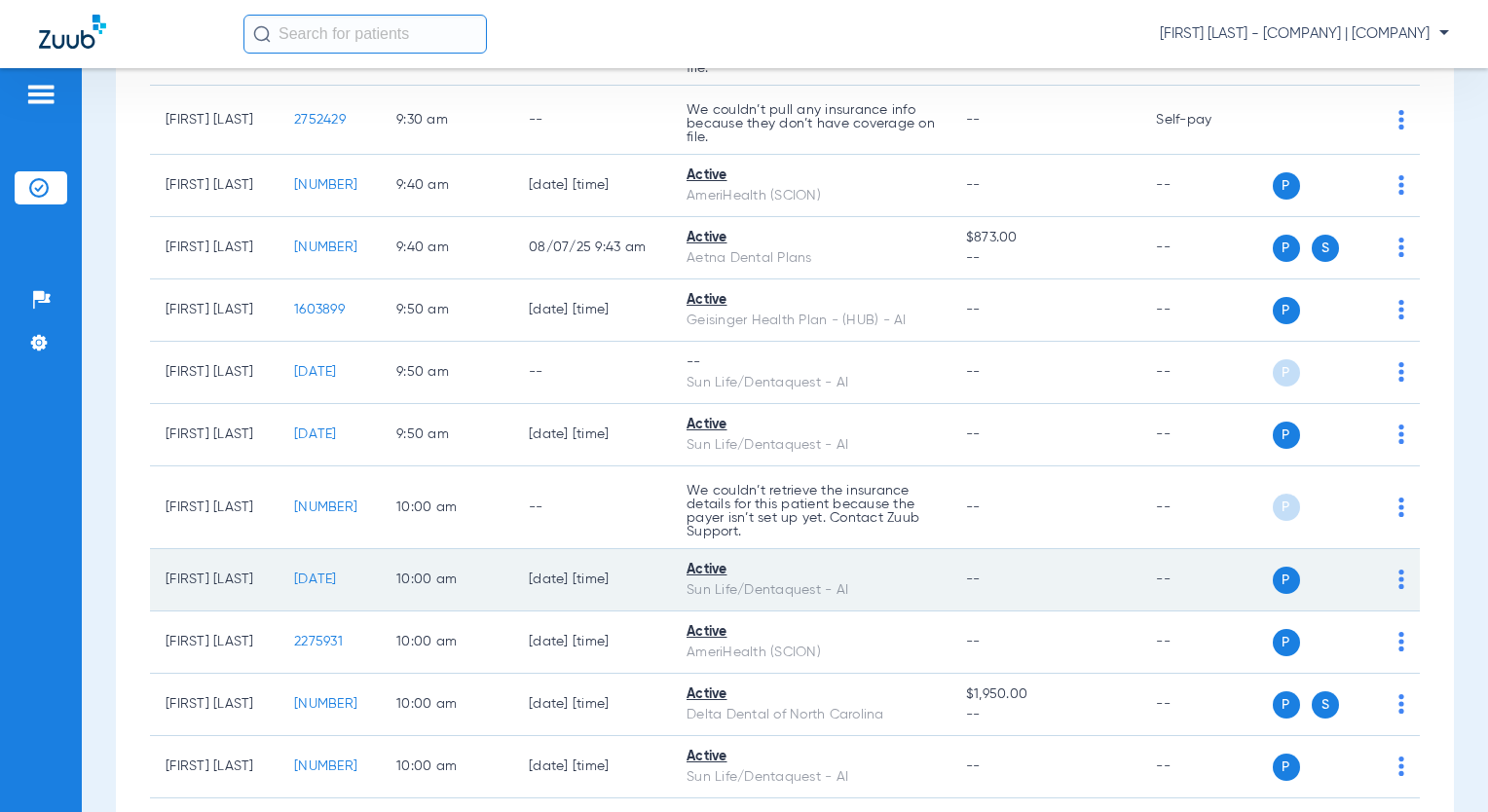 scroll, scrollTop: 4329, scrollLeft: 0, axis: vertical 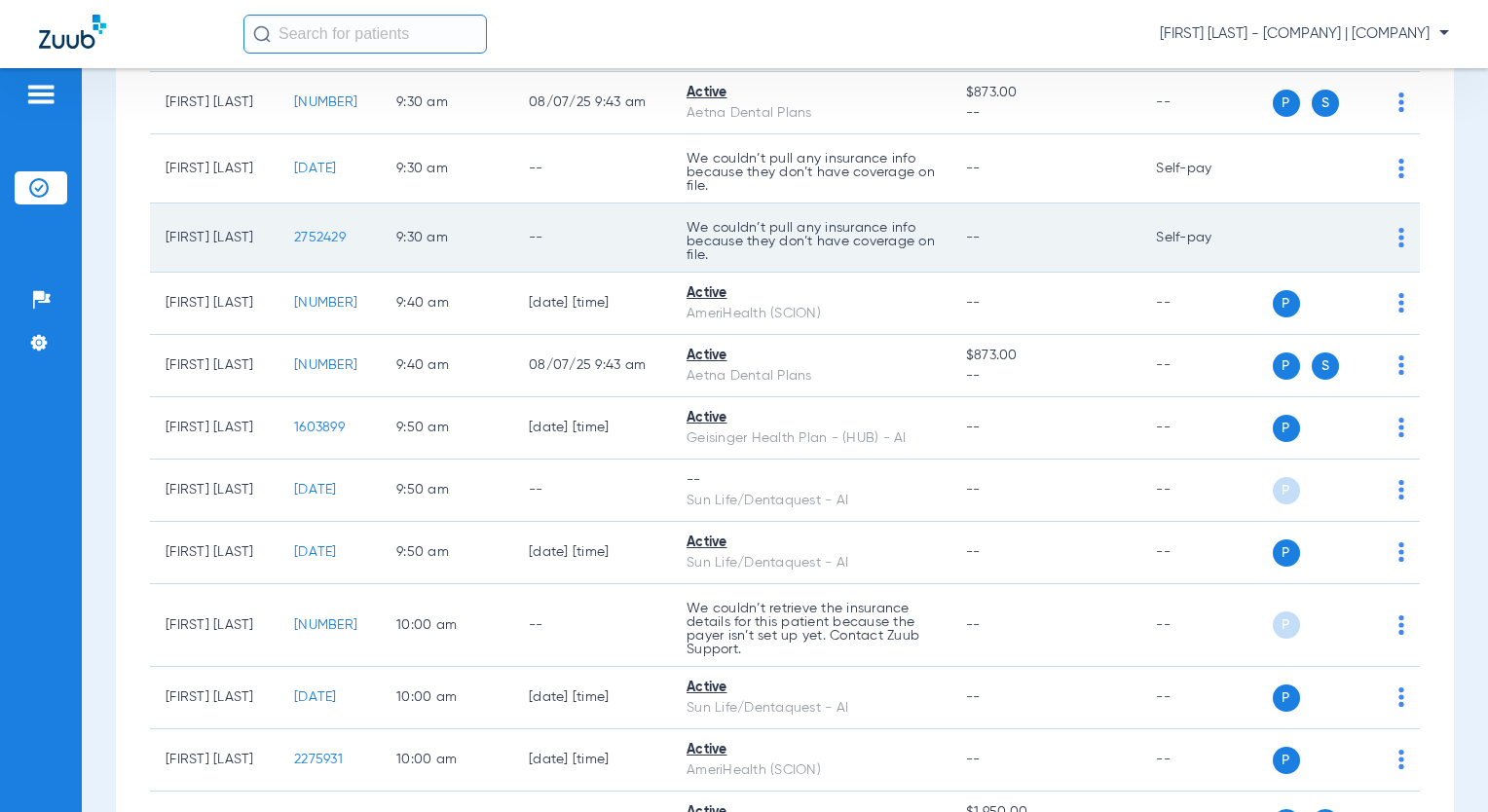drag, startPoint x: 290, startPoint y: 305, endPoint x: 354, endPoint y: 309, distance: 64.1249 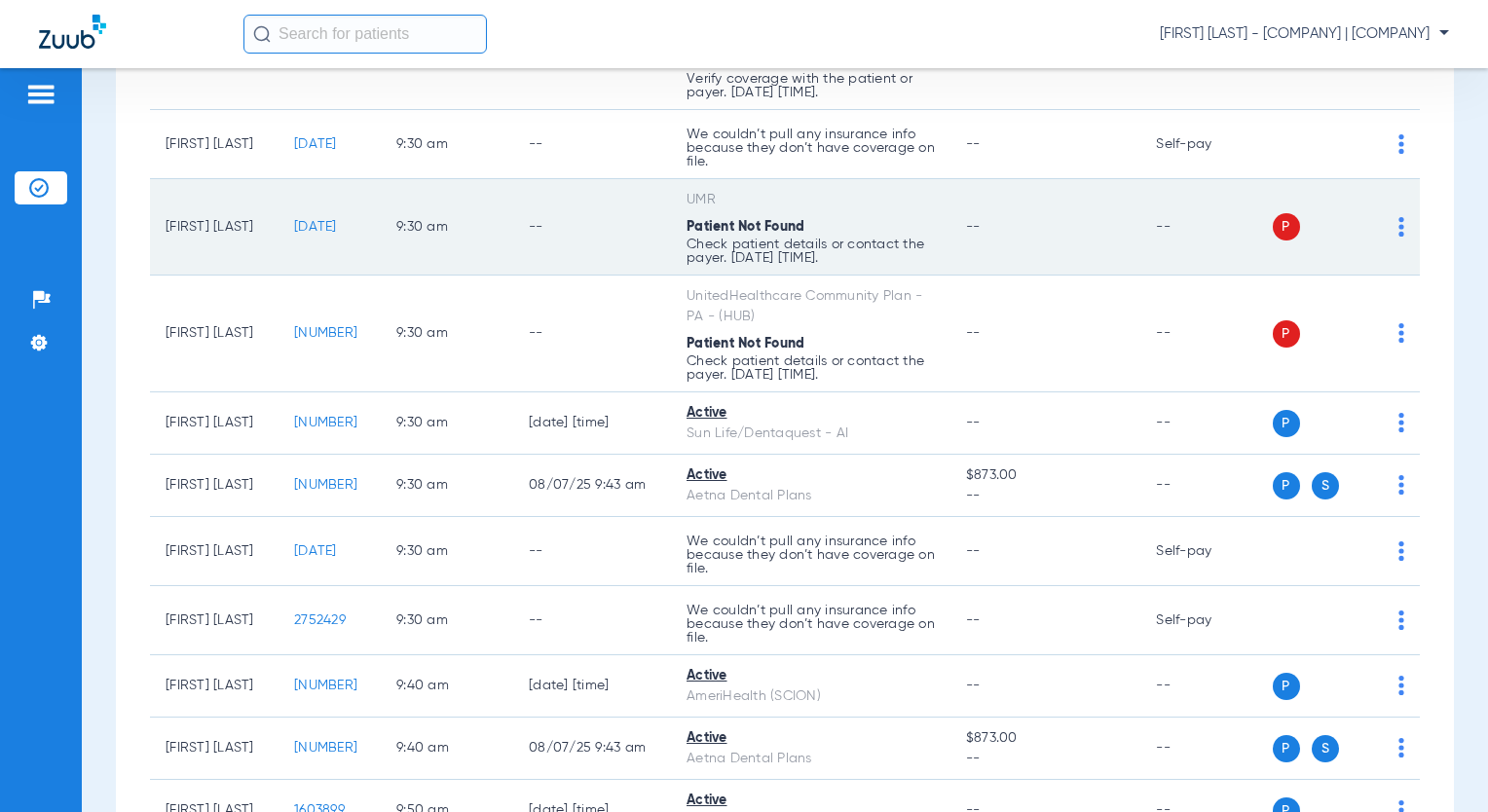 scroll, scrollTop: 3939, scrollLeft: 0, axis: vertical 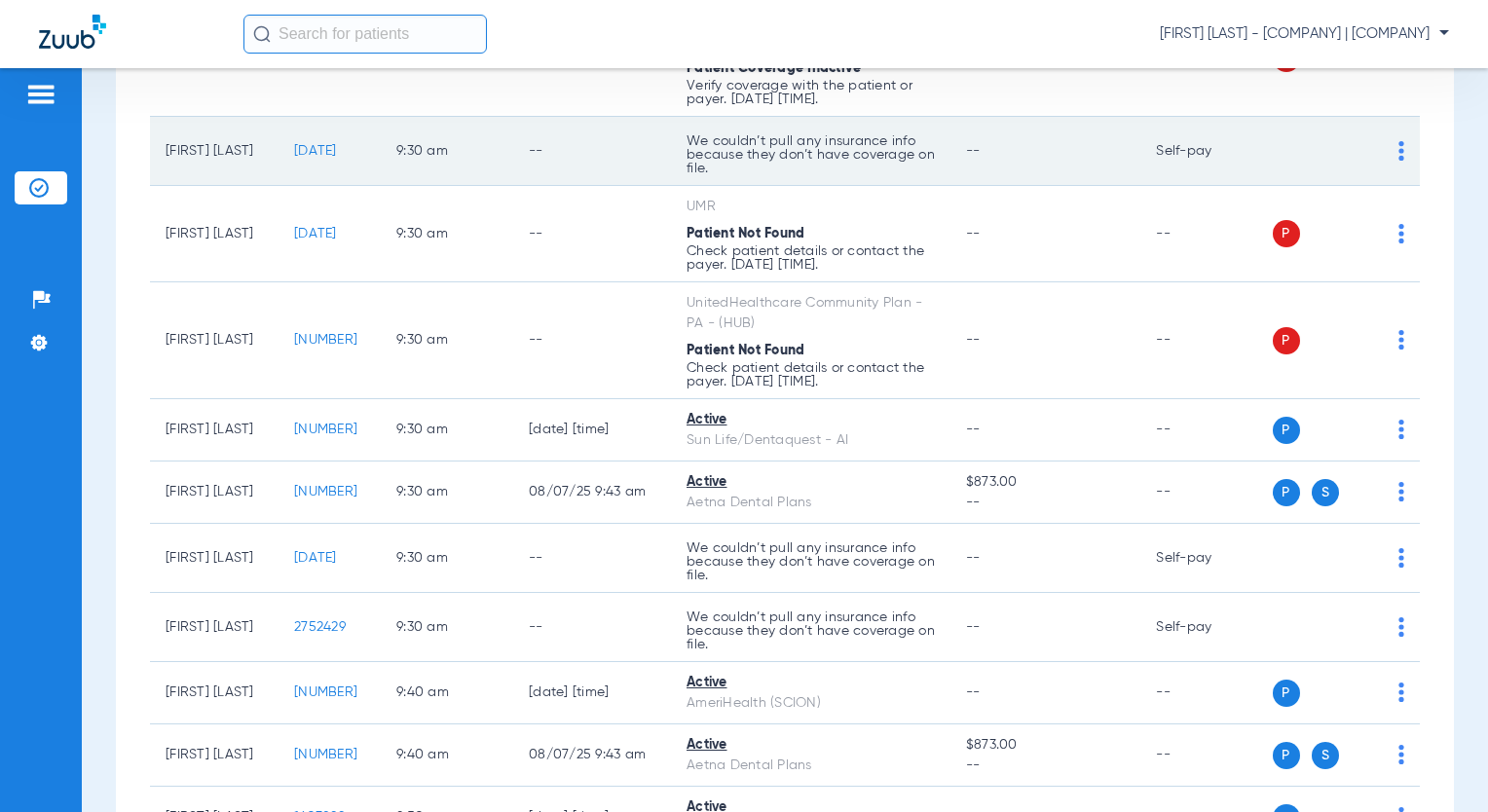 drag, startPoint x: 357, startPoint y: 217, endPoint x: 288, endPoint y: 218, distance: 69.00725 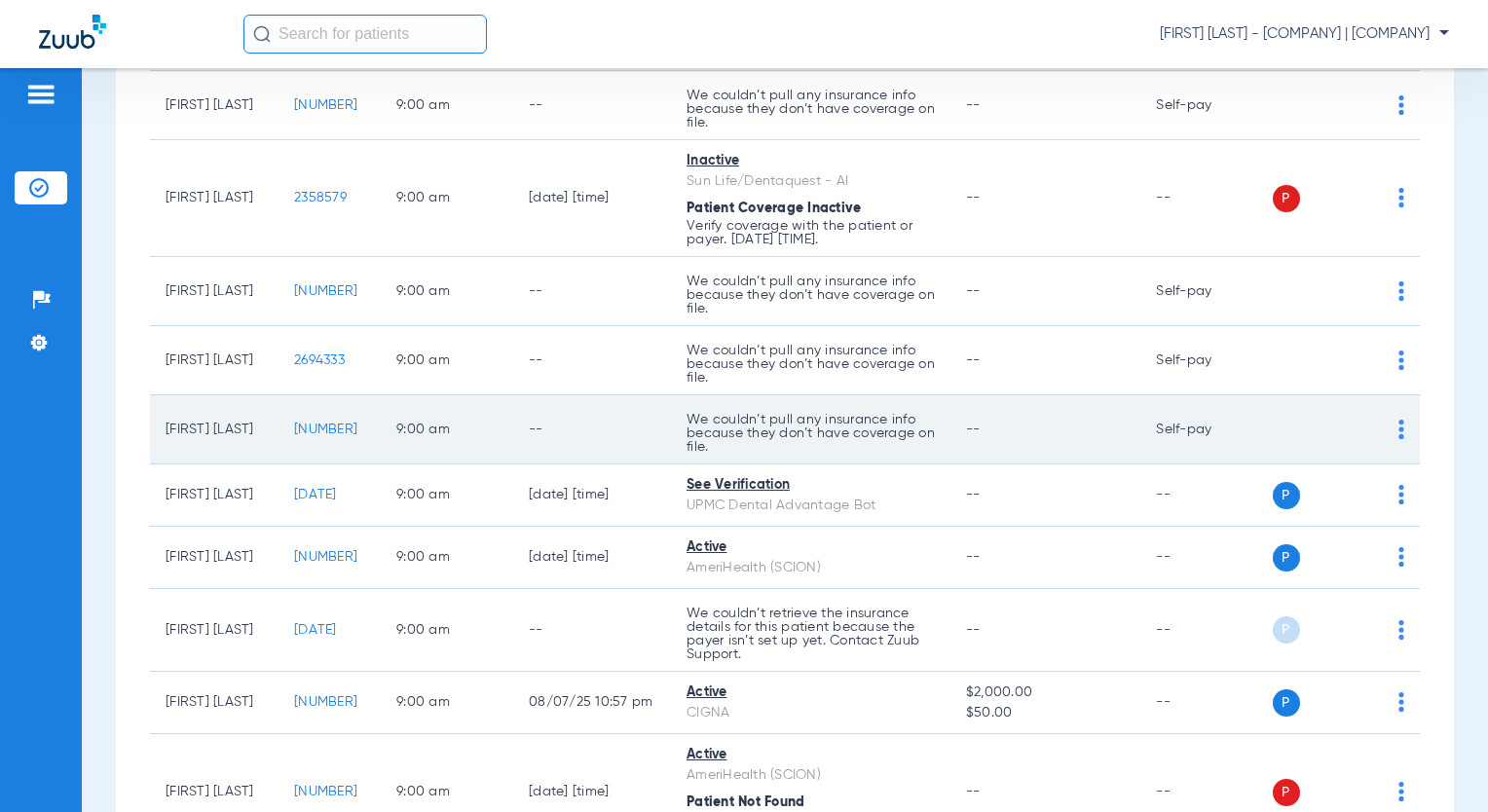 scroll, scrollTop: 2381, scrollLeft: 0, axis: vertical 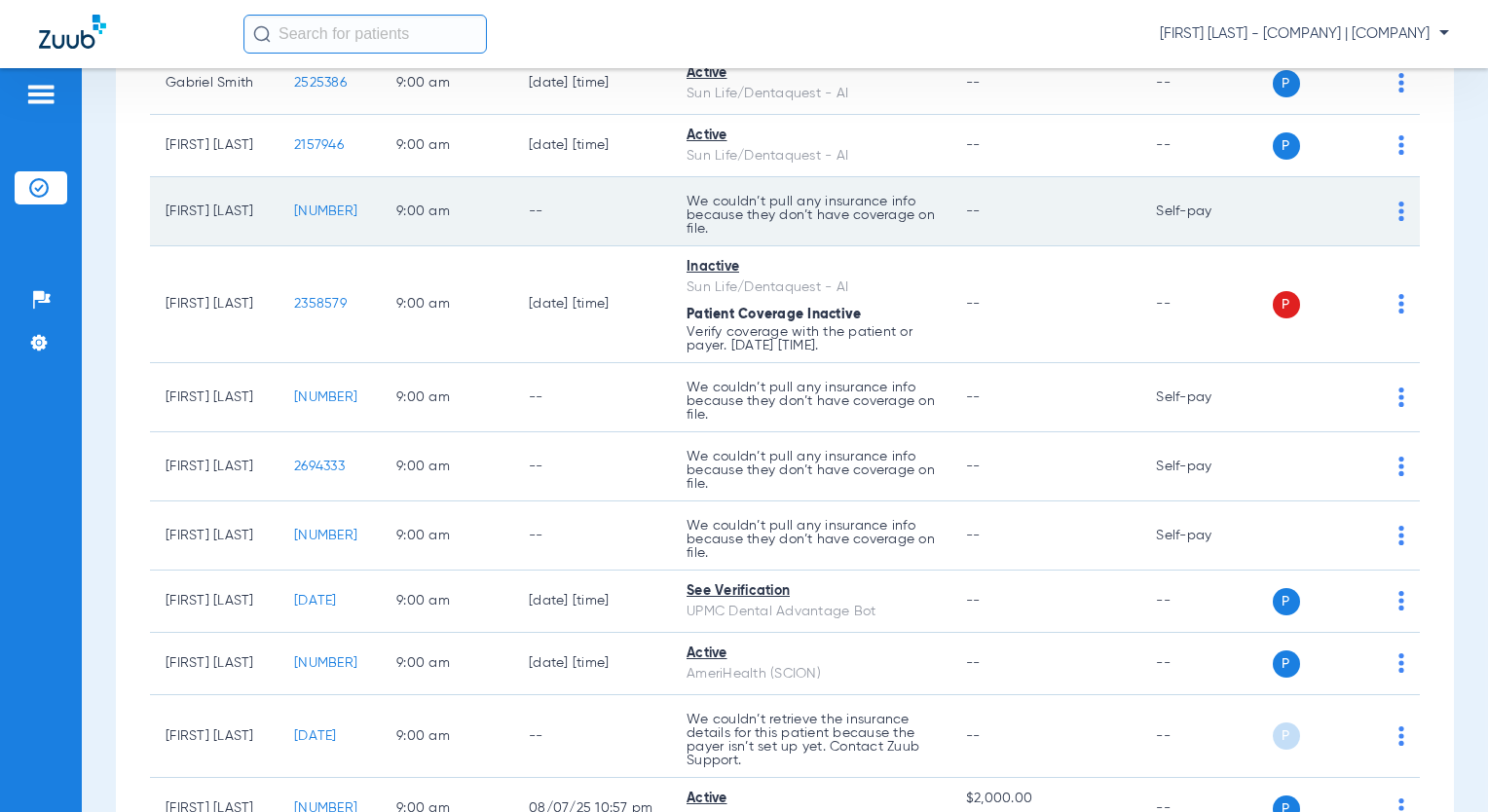 drag, startPoint x: 322, startPoint y: 278, endPoint x: 347, endPoint y: 283, distance: 25.495098 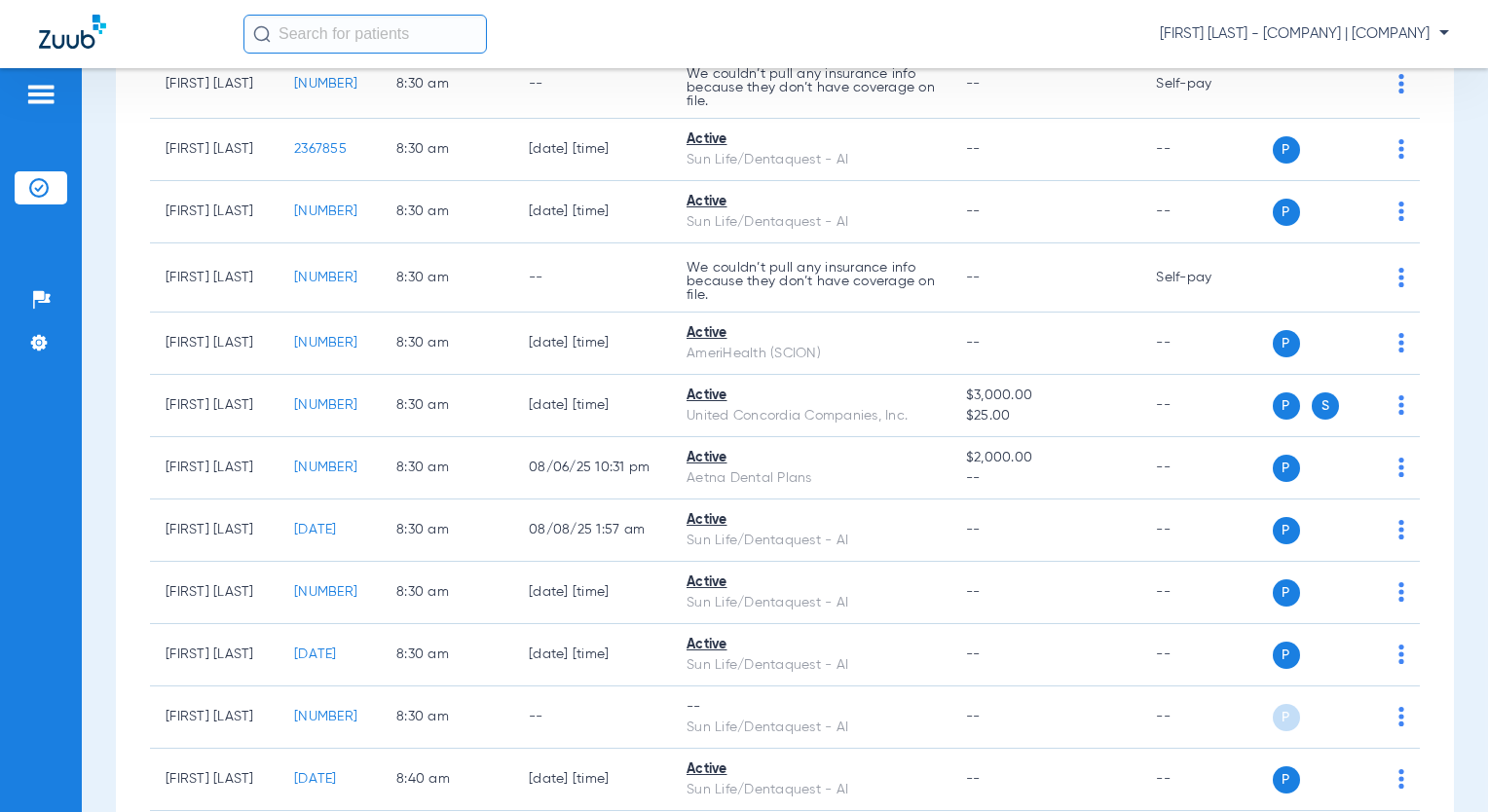scroll, scrollTop: 1310, scrollLeft: 0, axis: vertical 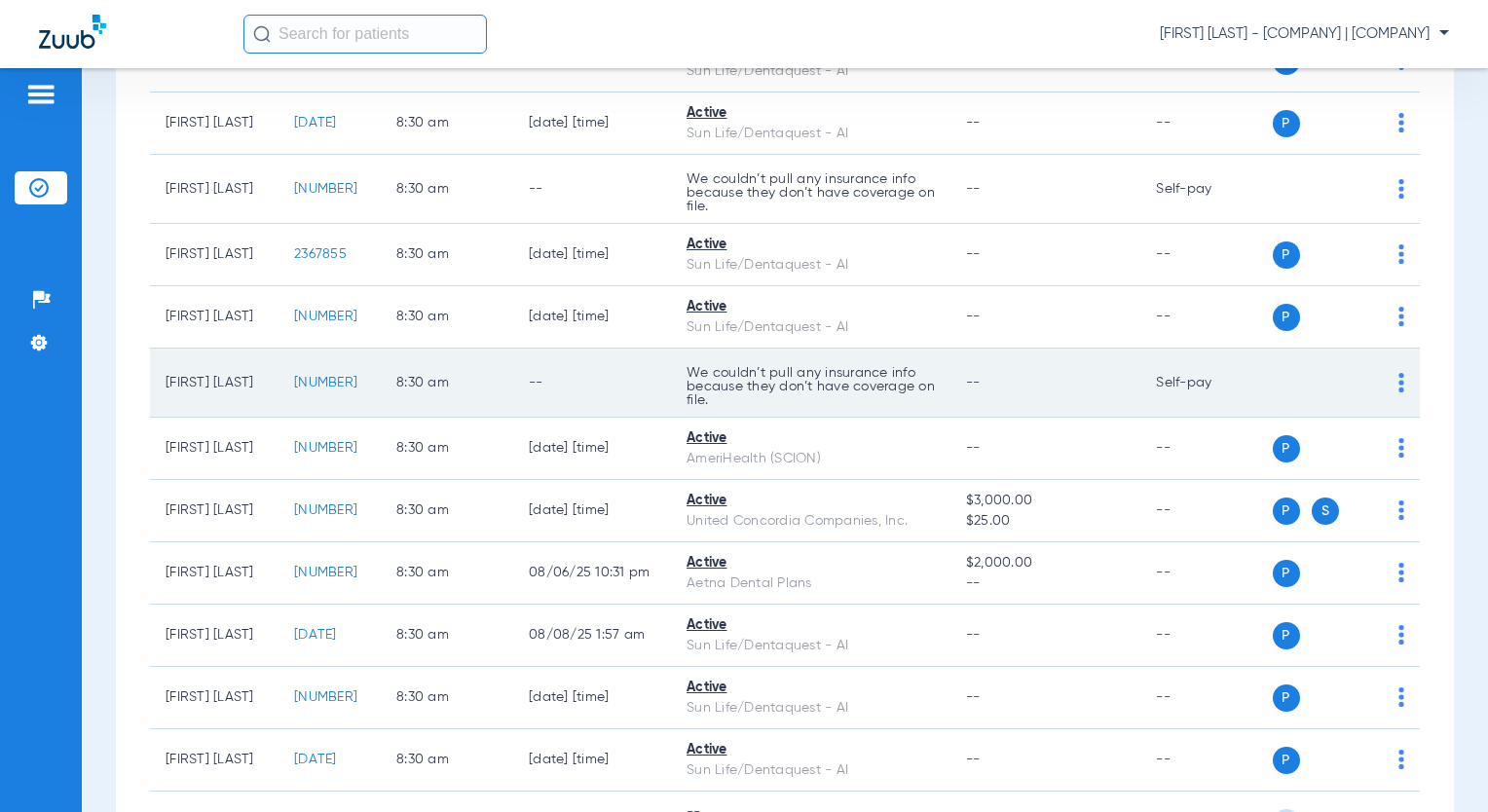 drag, startPoint x: 294, startPoint y: 441, endPoint x: 339, endPoint y: 445, distance: 45.177428 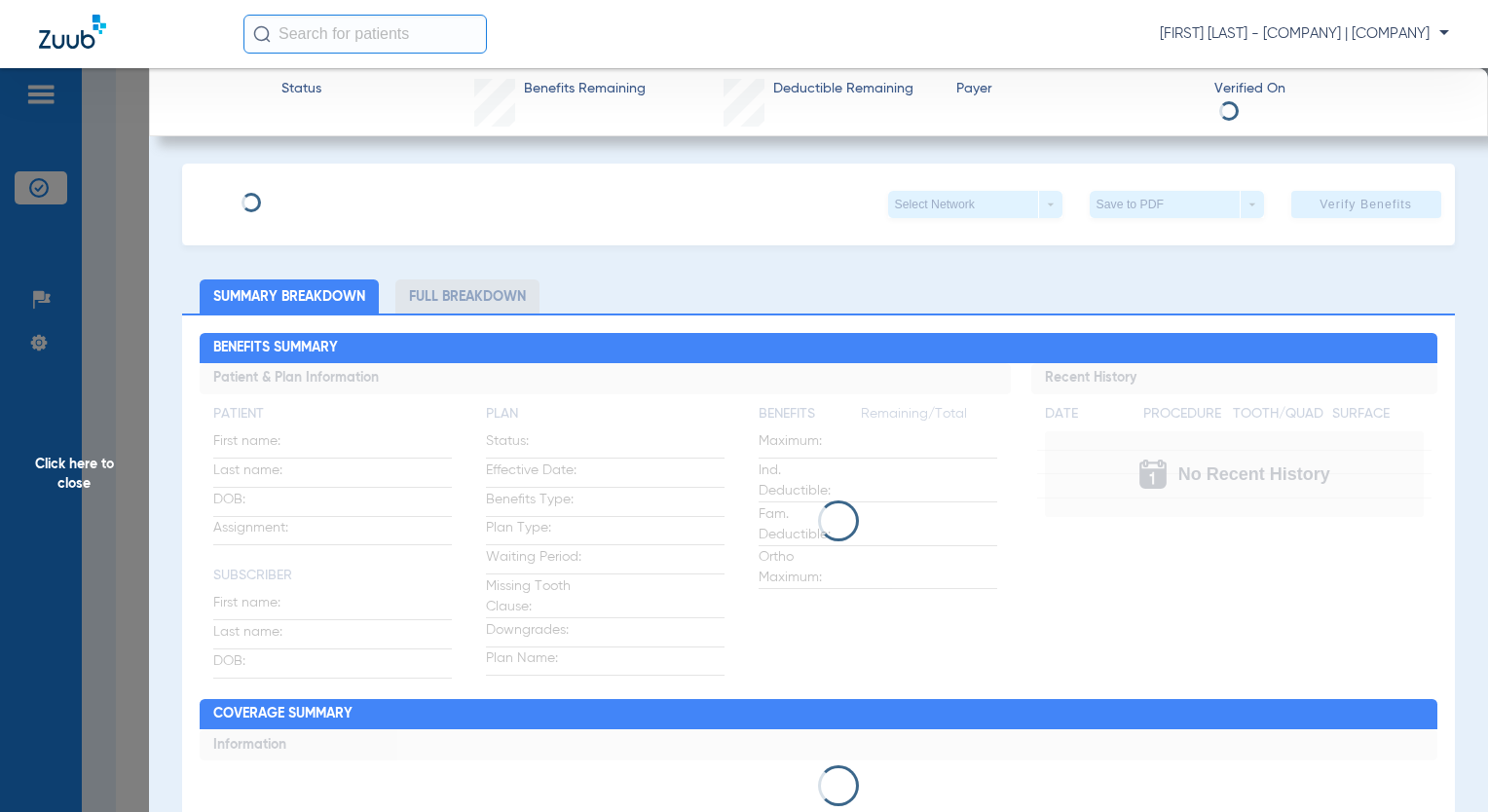 drag, startPoint x: 339, startPoint y: 445, endPoint x: 54, endPoint y: 465, distance: 285.7009 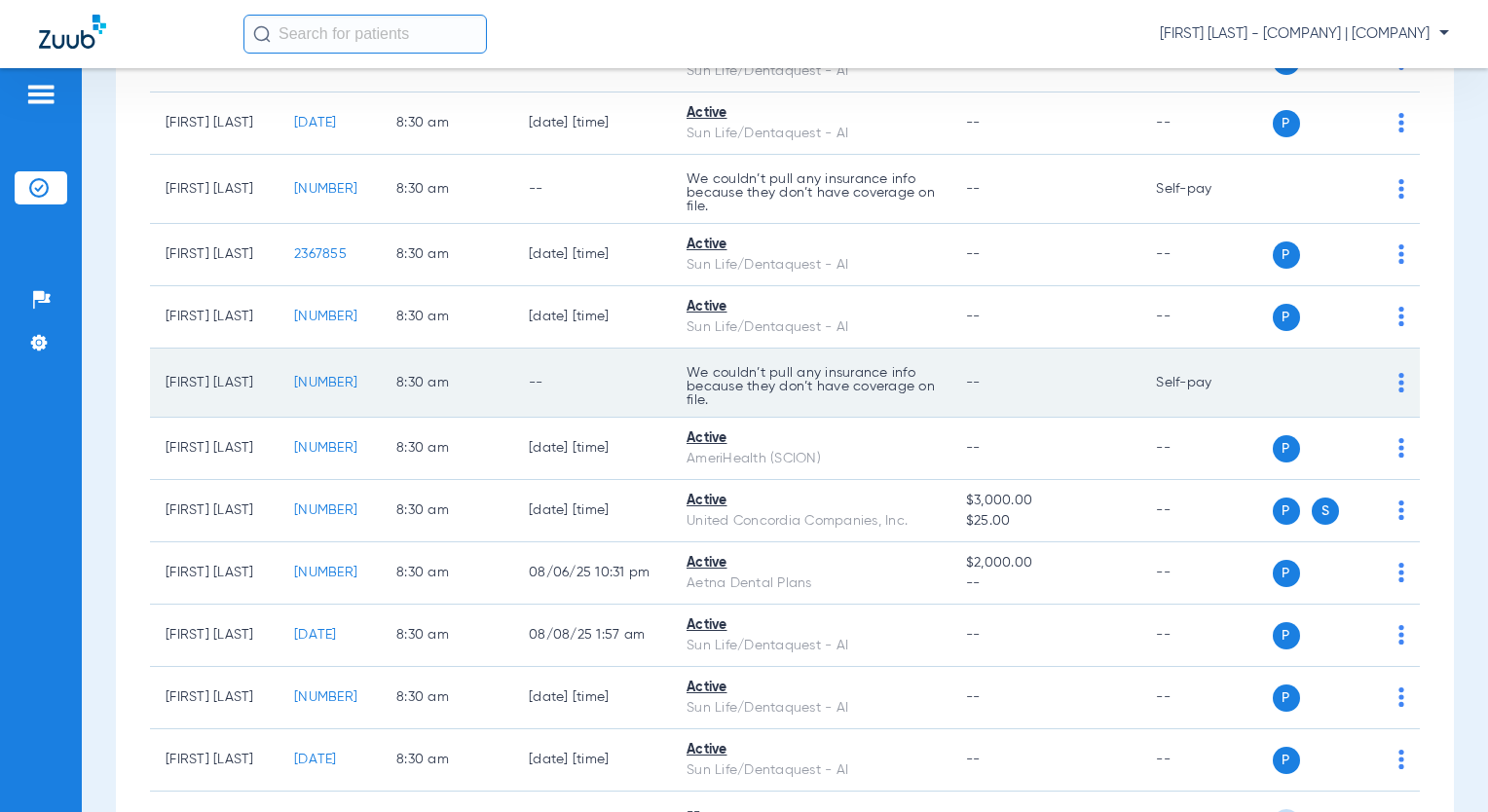 drag, startPoint x: 278, startPoint y: 444, endPoint x: 352, endPoint y: 447, distance: 74.06079 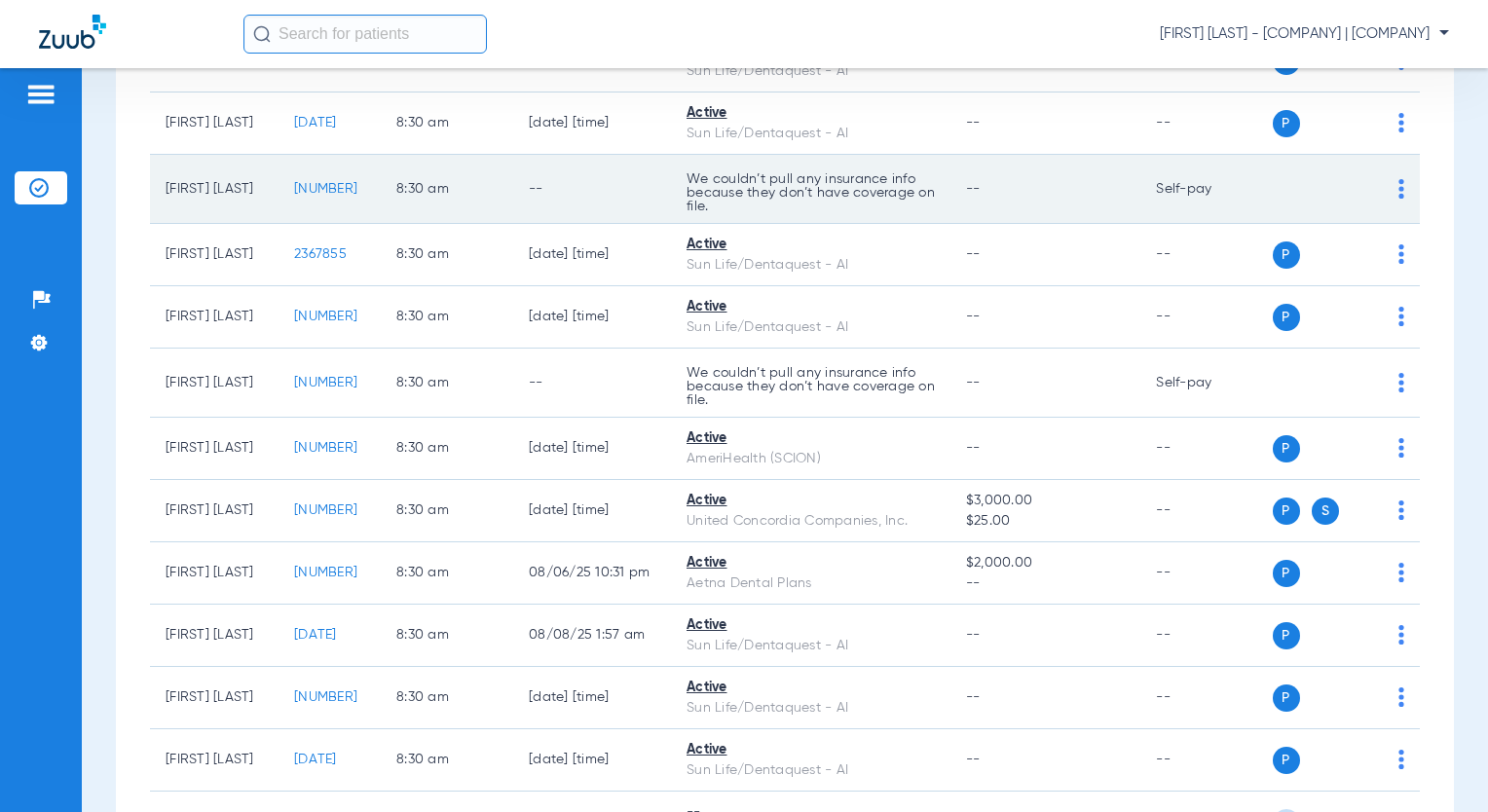drag, startPoint x: 288, startPoint y: 226, endPoint x: 357, endPoint y: 240, distance: 70.40597 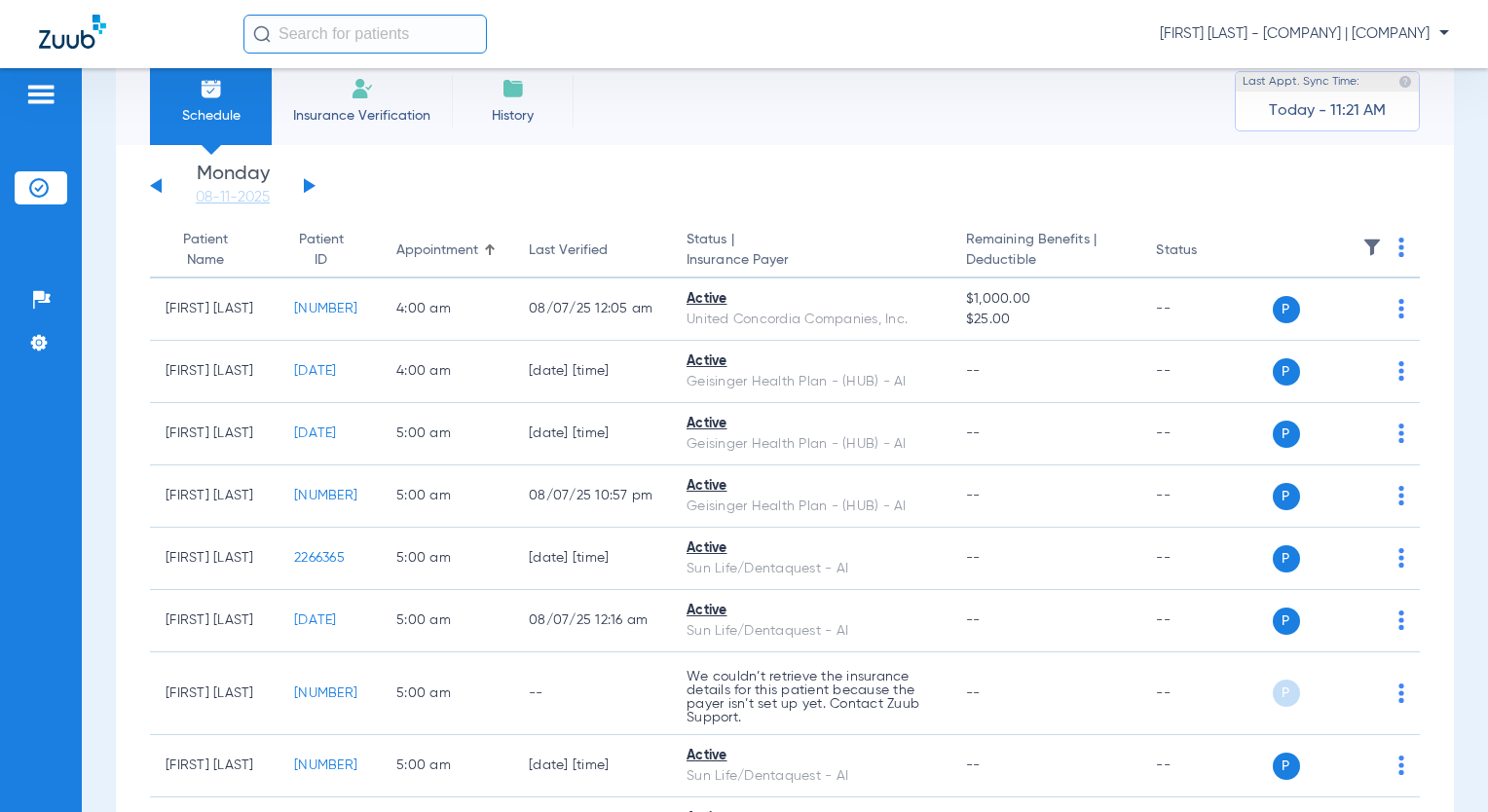 scroll, scrollTop: 0, scrollLeft: 0, axis: both 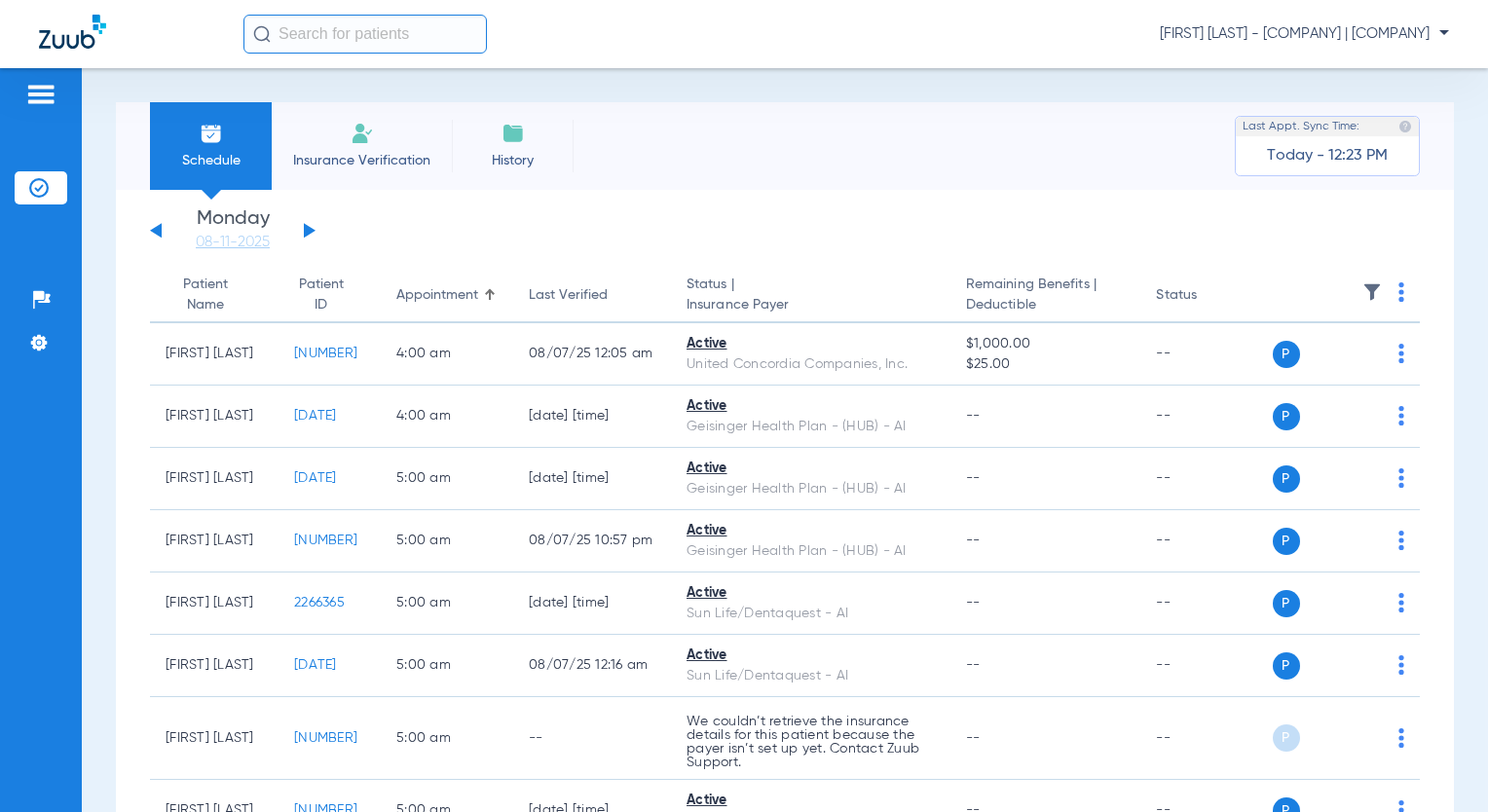 click 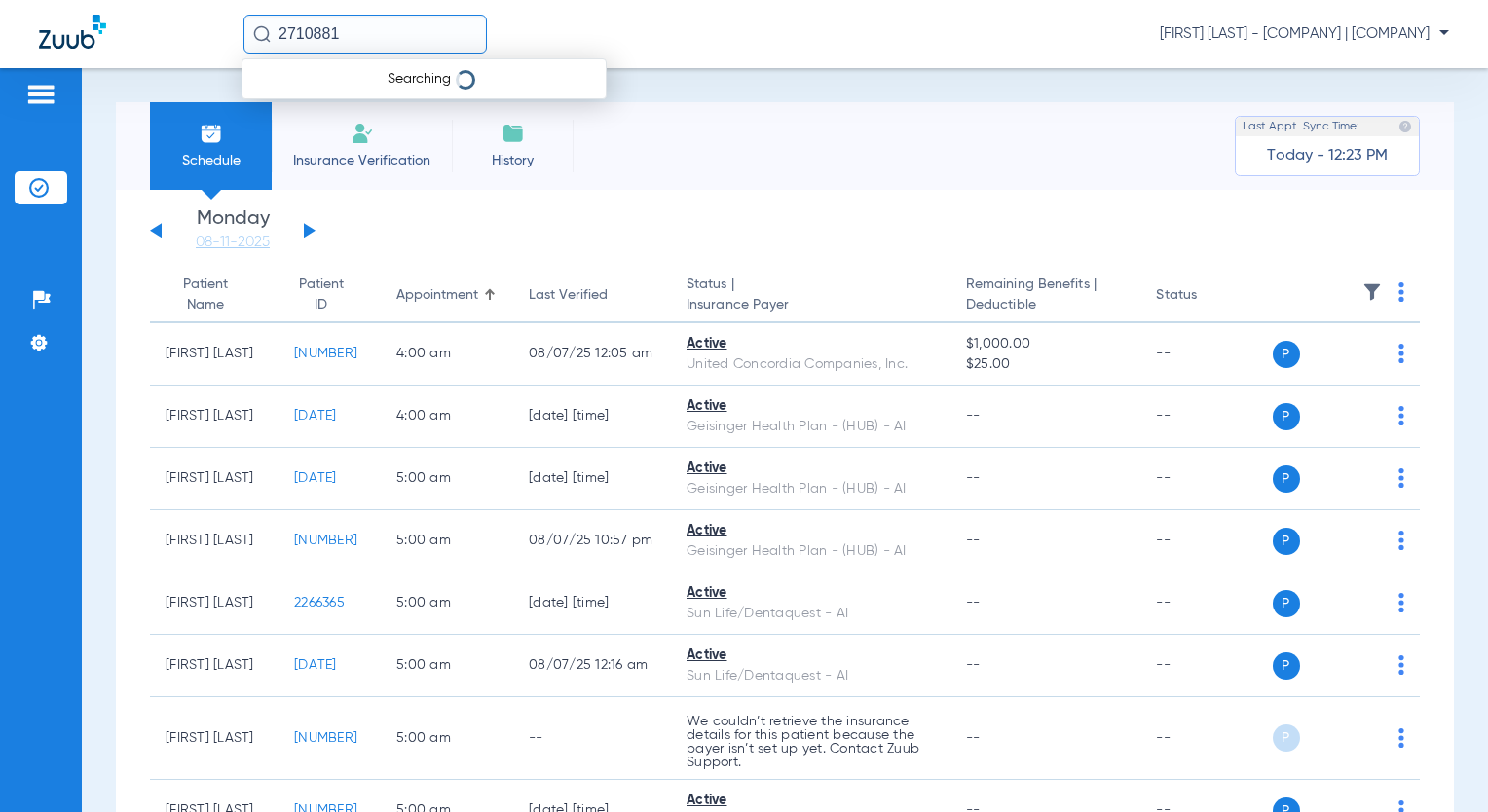 type on "2710881" 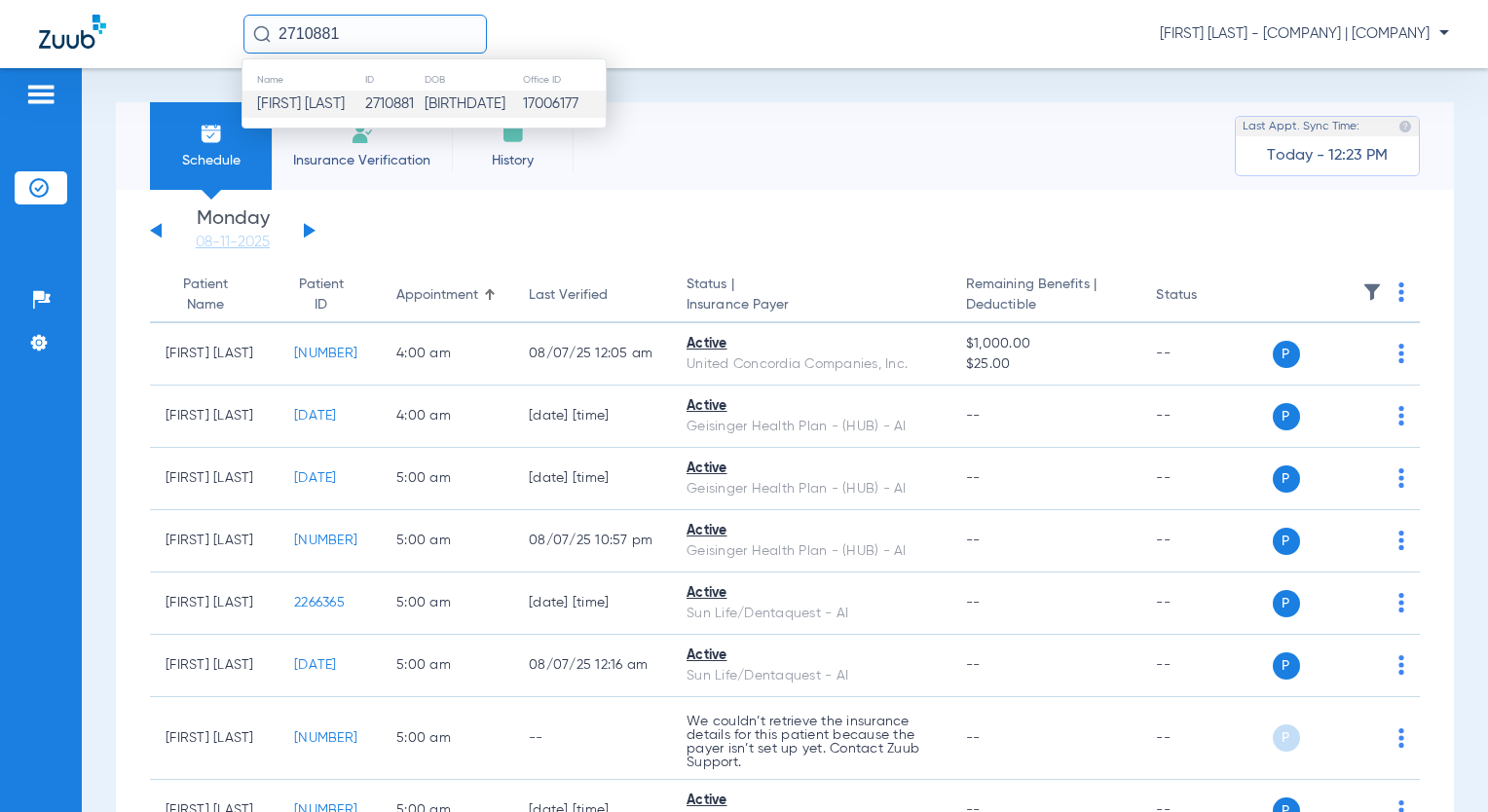 click on "[FIRST] [LAST]" 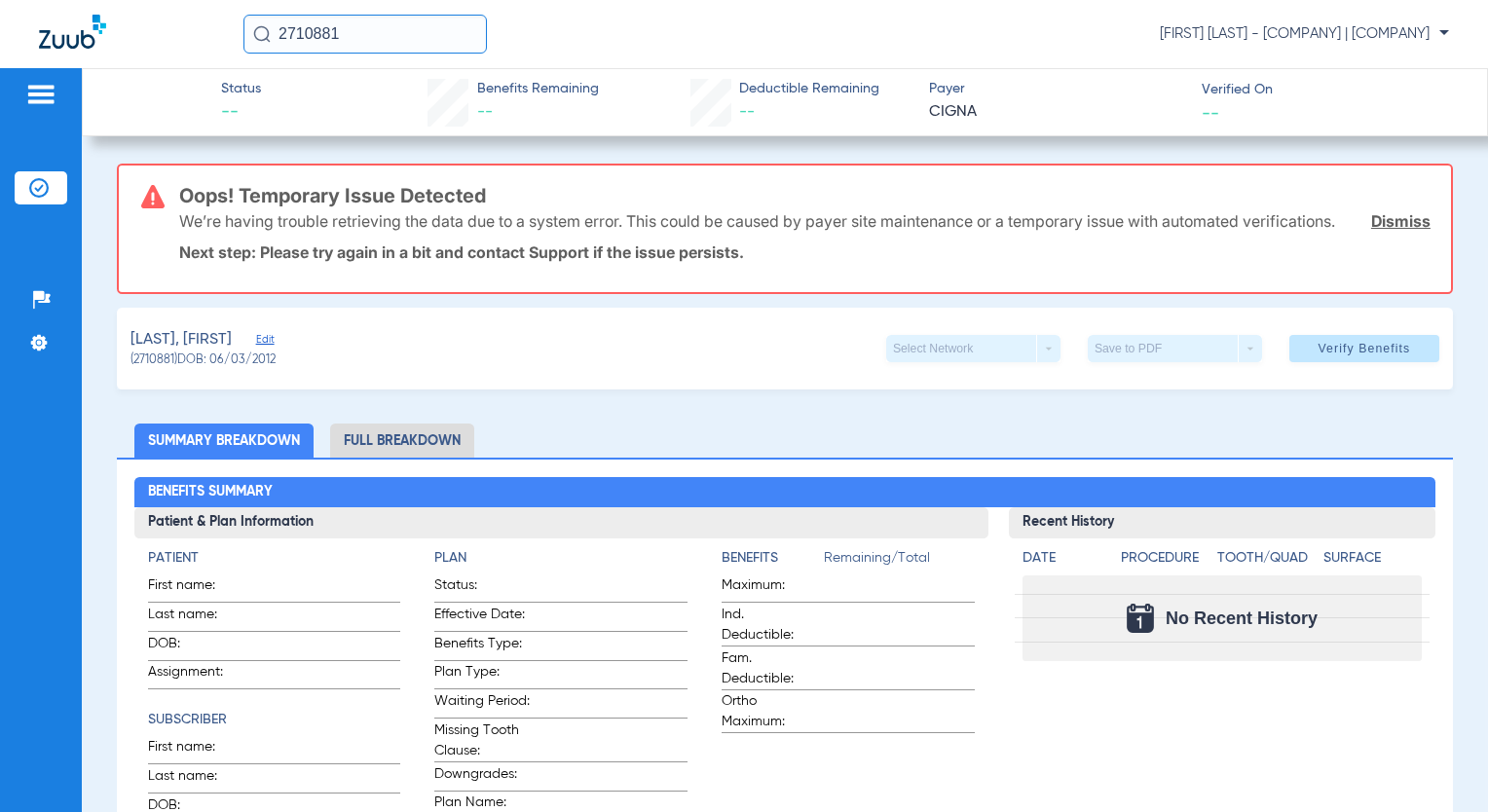 click on "Dismiss" 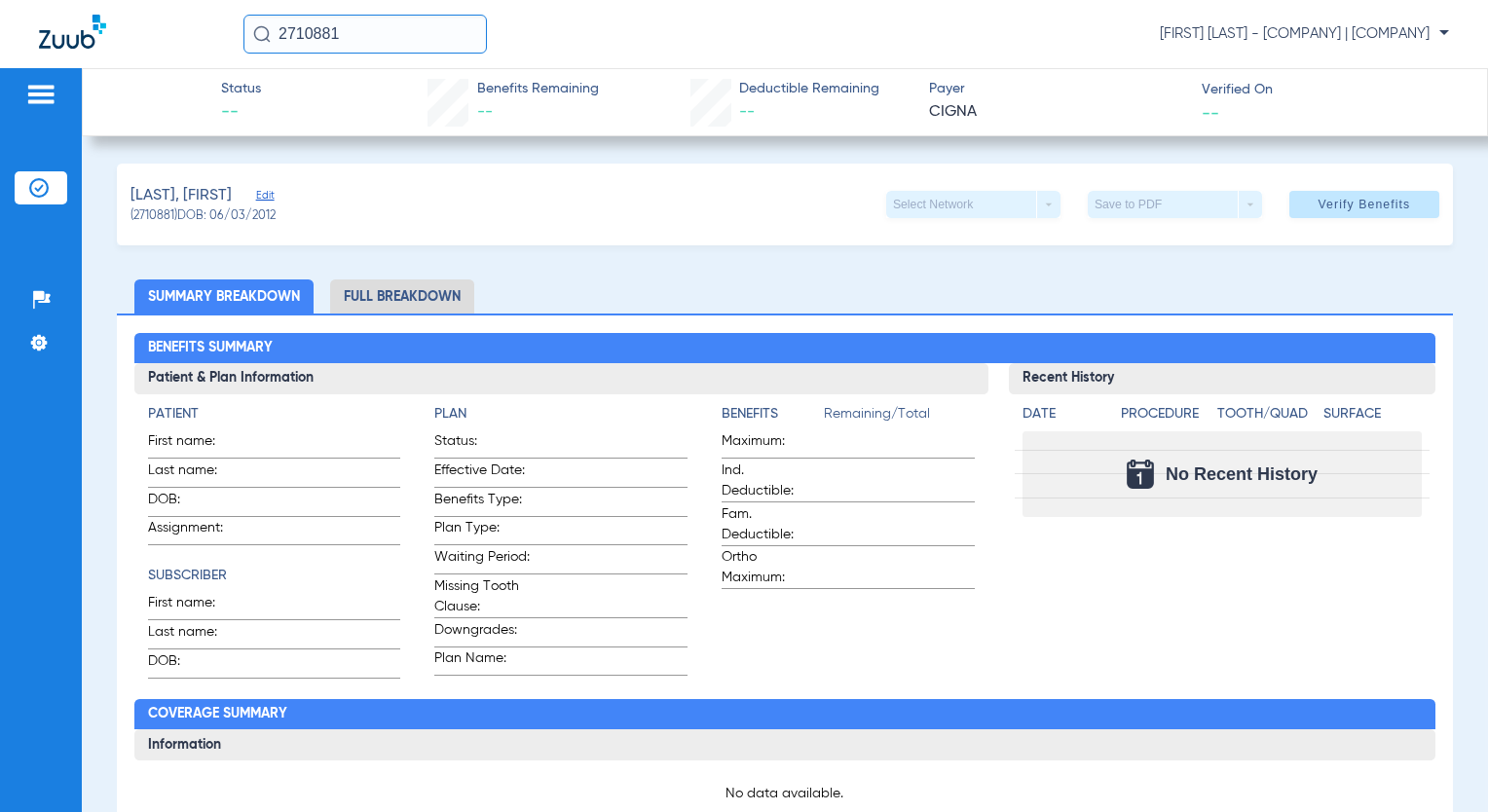 click on "Verify Benefits" 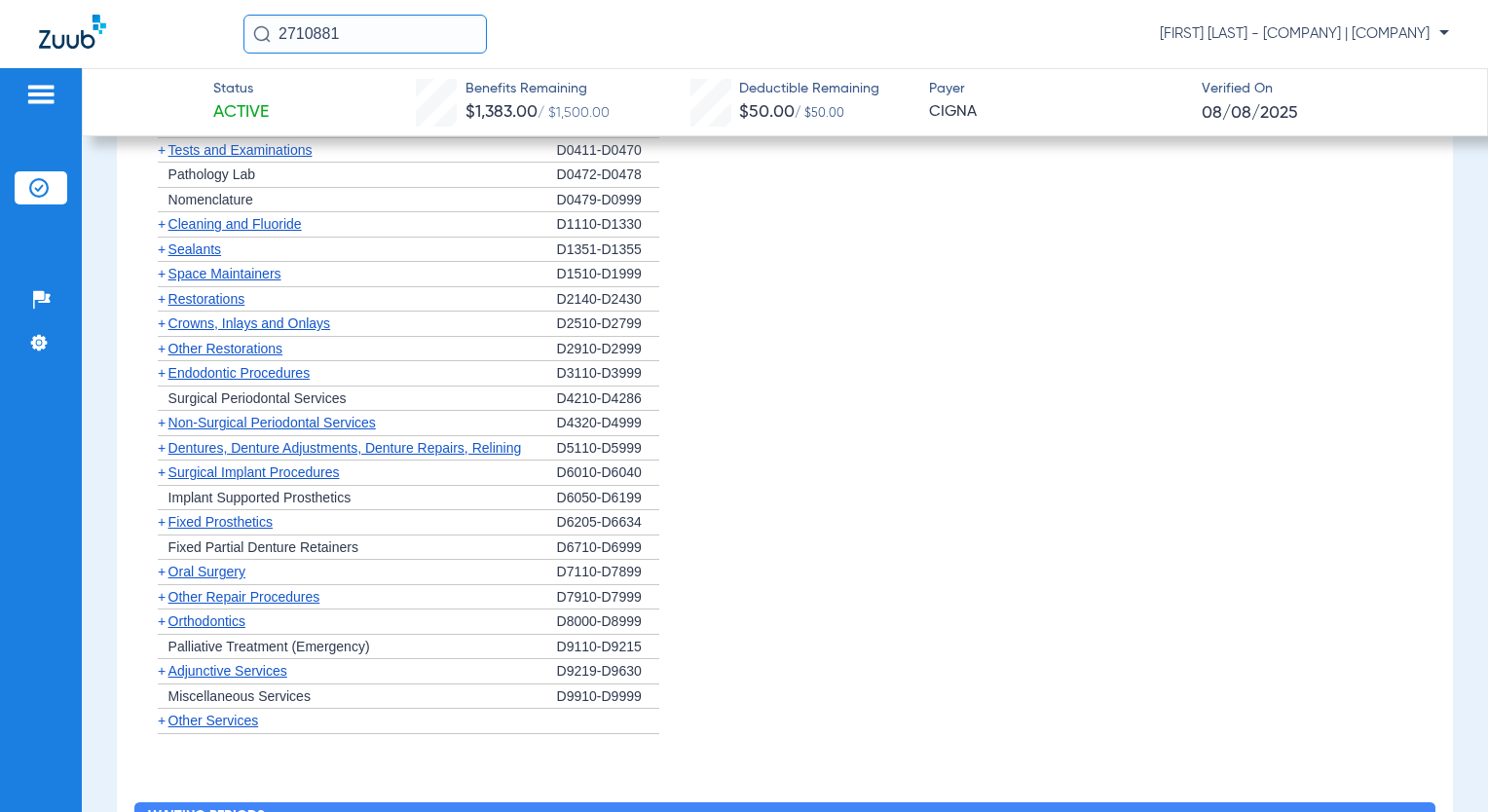 scroll, scrollTop: 1264, scrollLeft: 0, axis: vertical 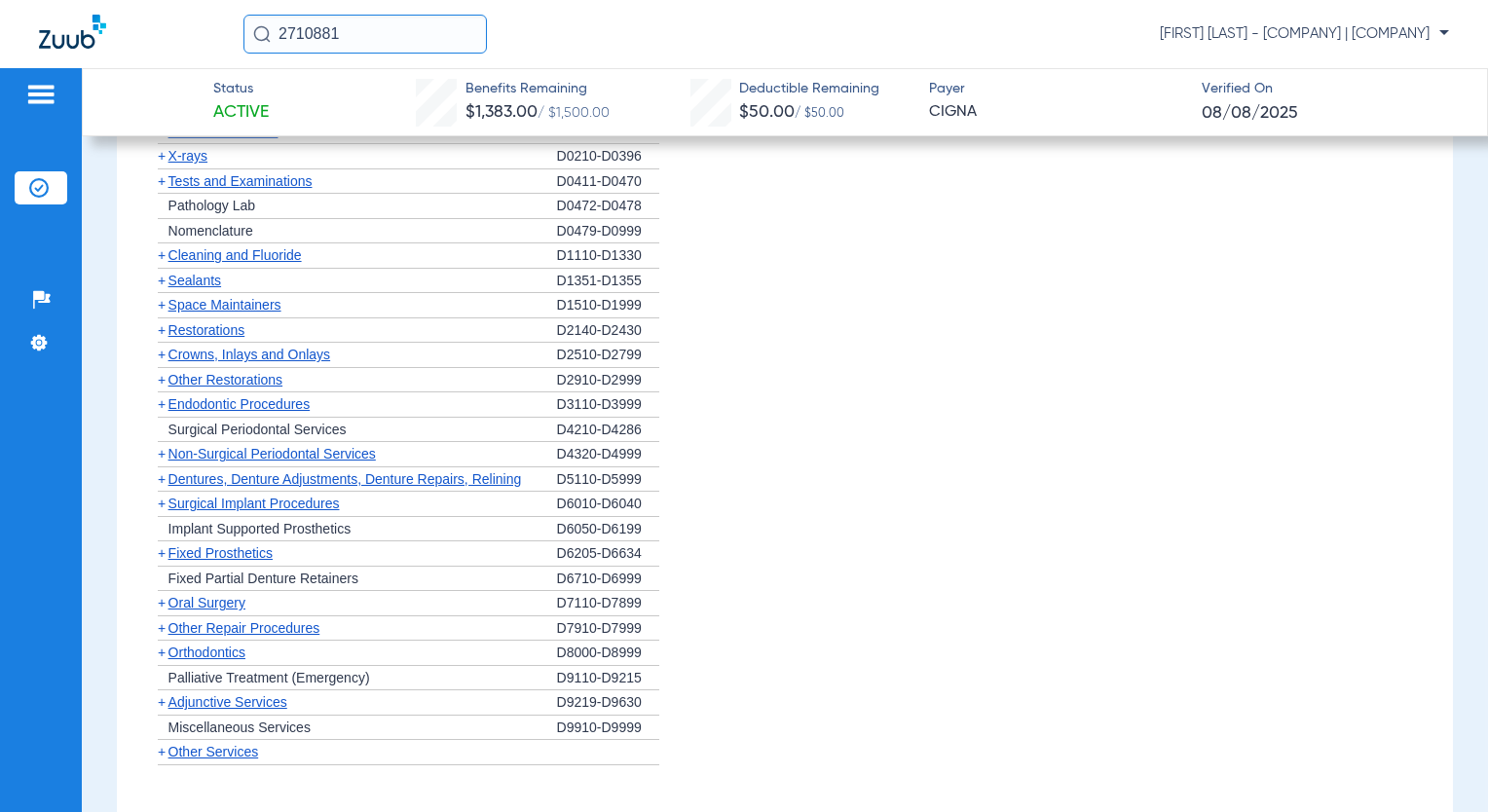 click on "+" 